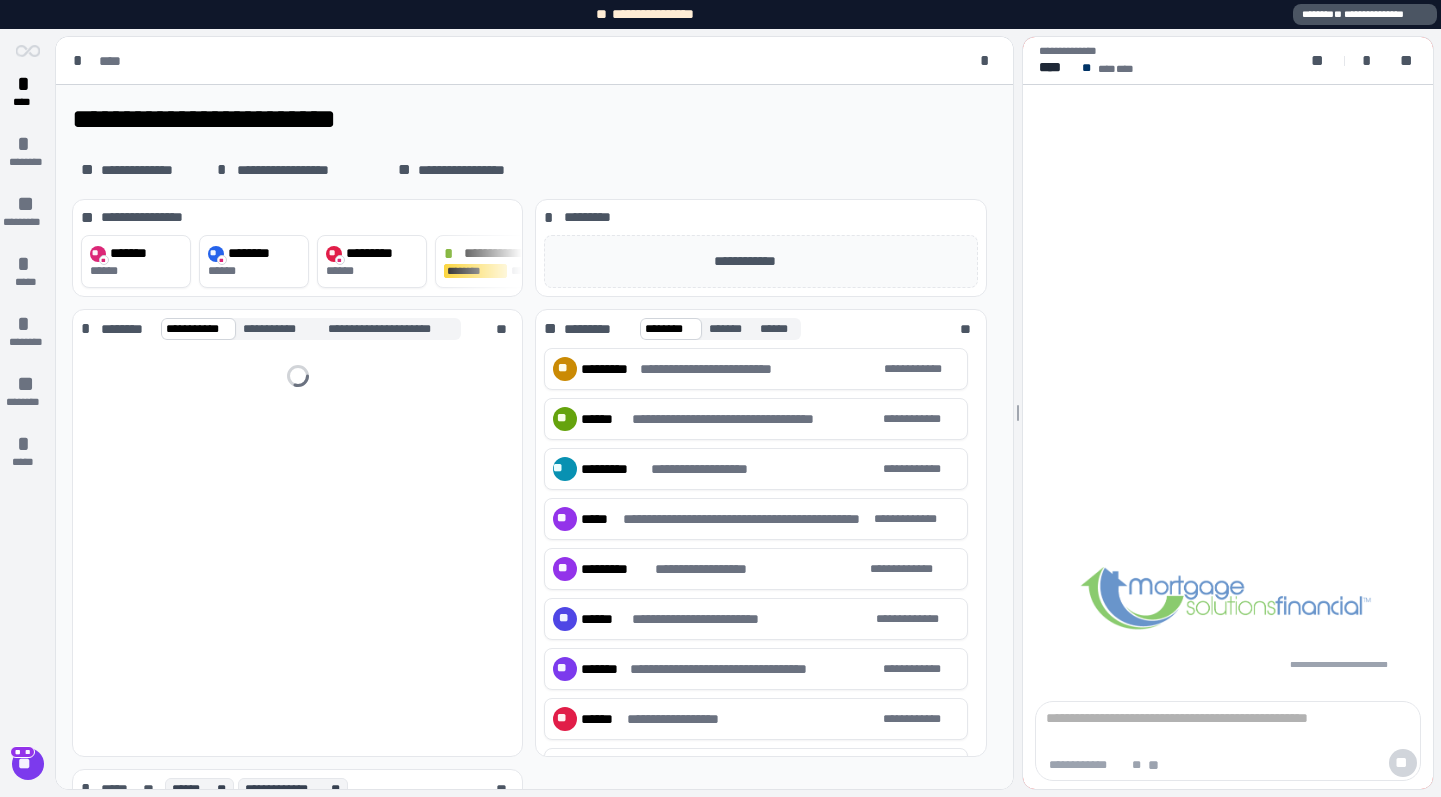 scroll, scrollTop: 0, scrollLeft: 0, axis: both 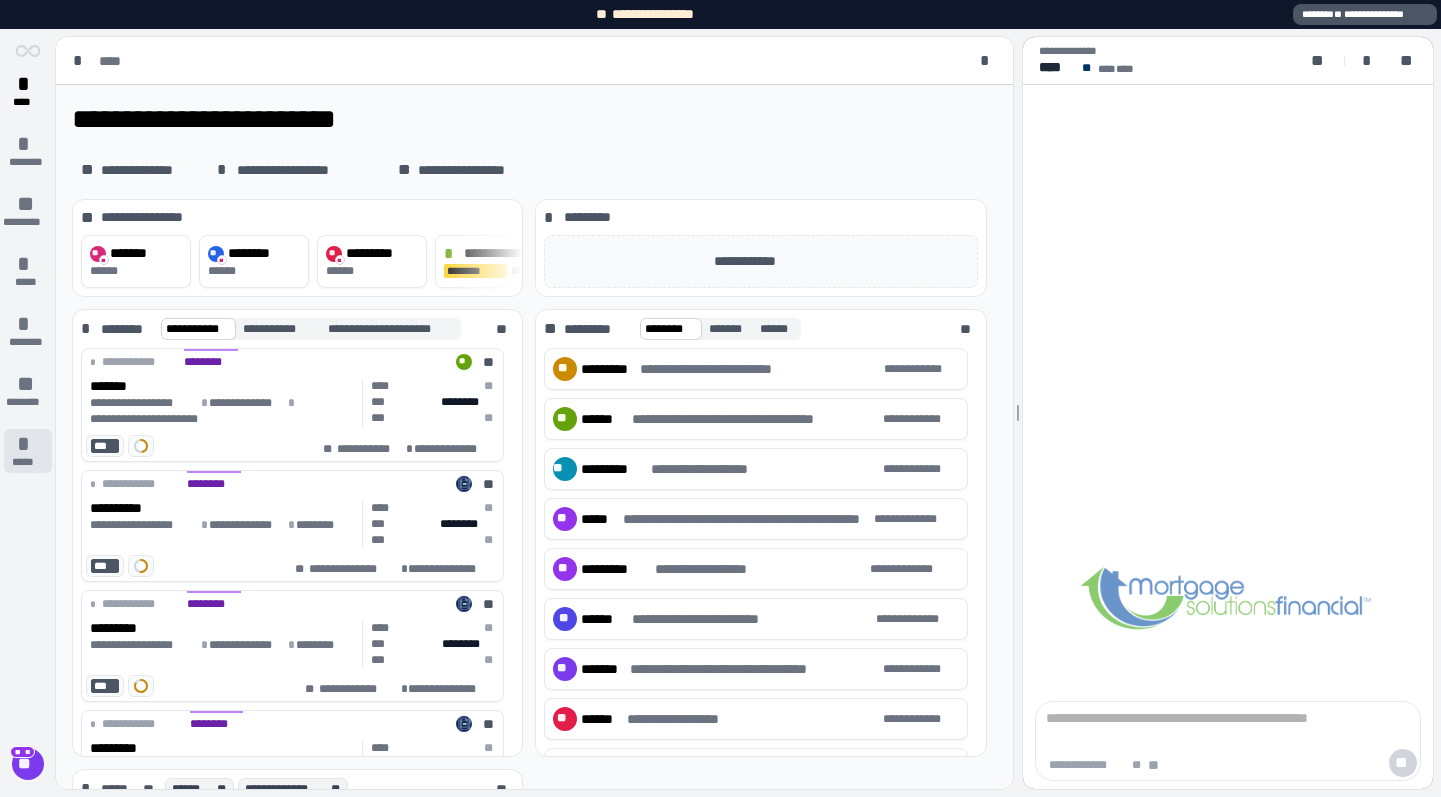 click on "*" at bounding box center [28, 444] 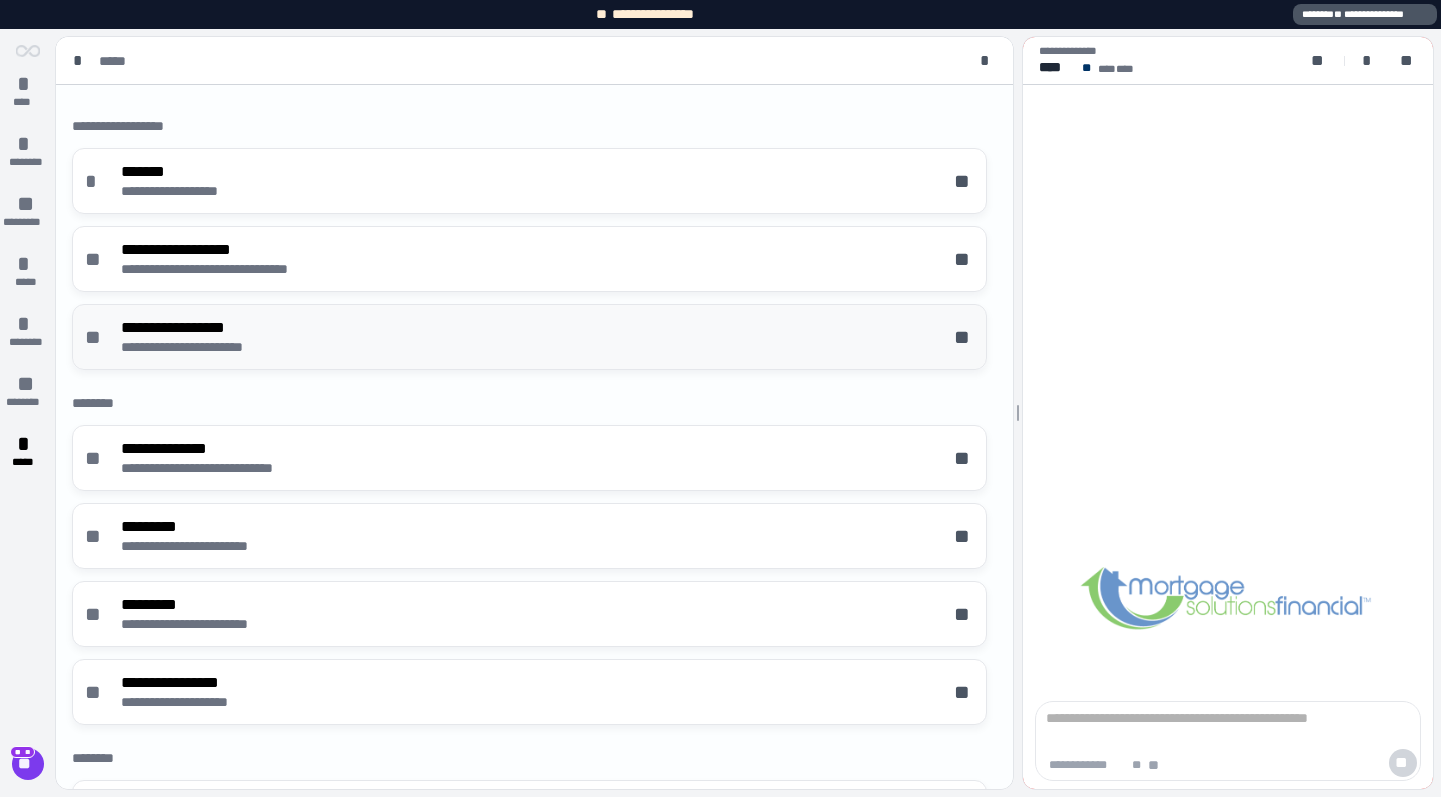 click on "**********" at bounding box center [529, 337] 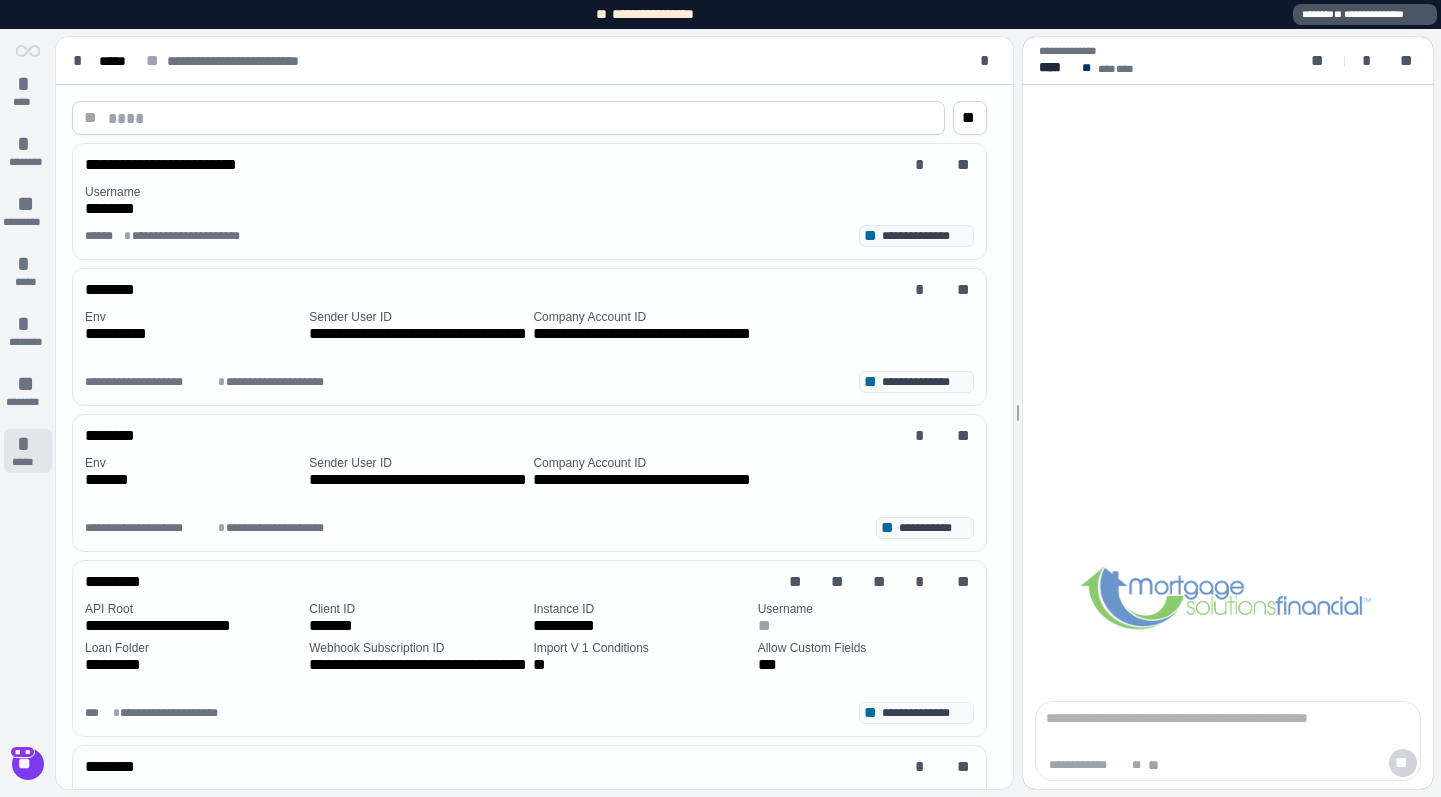 click on "*" at bounding box center (28, 444) 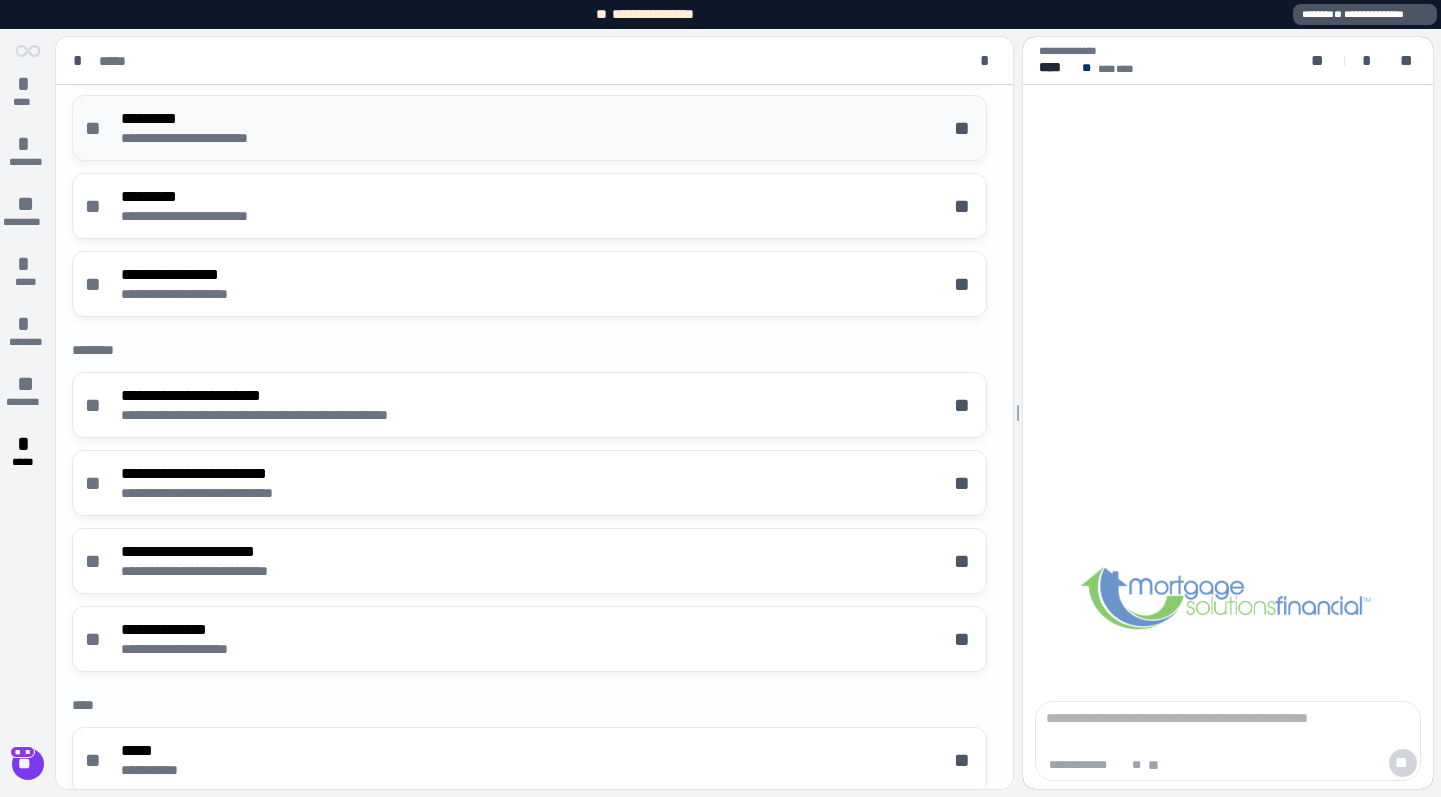 scroll, scrollTop: 444, scrollLeft: 0, axis: vertical 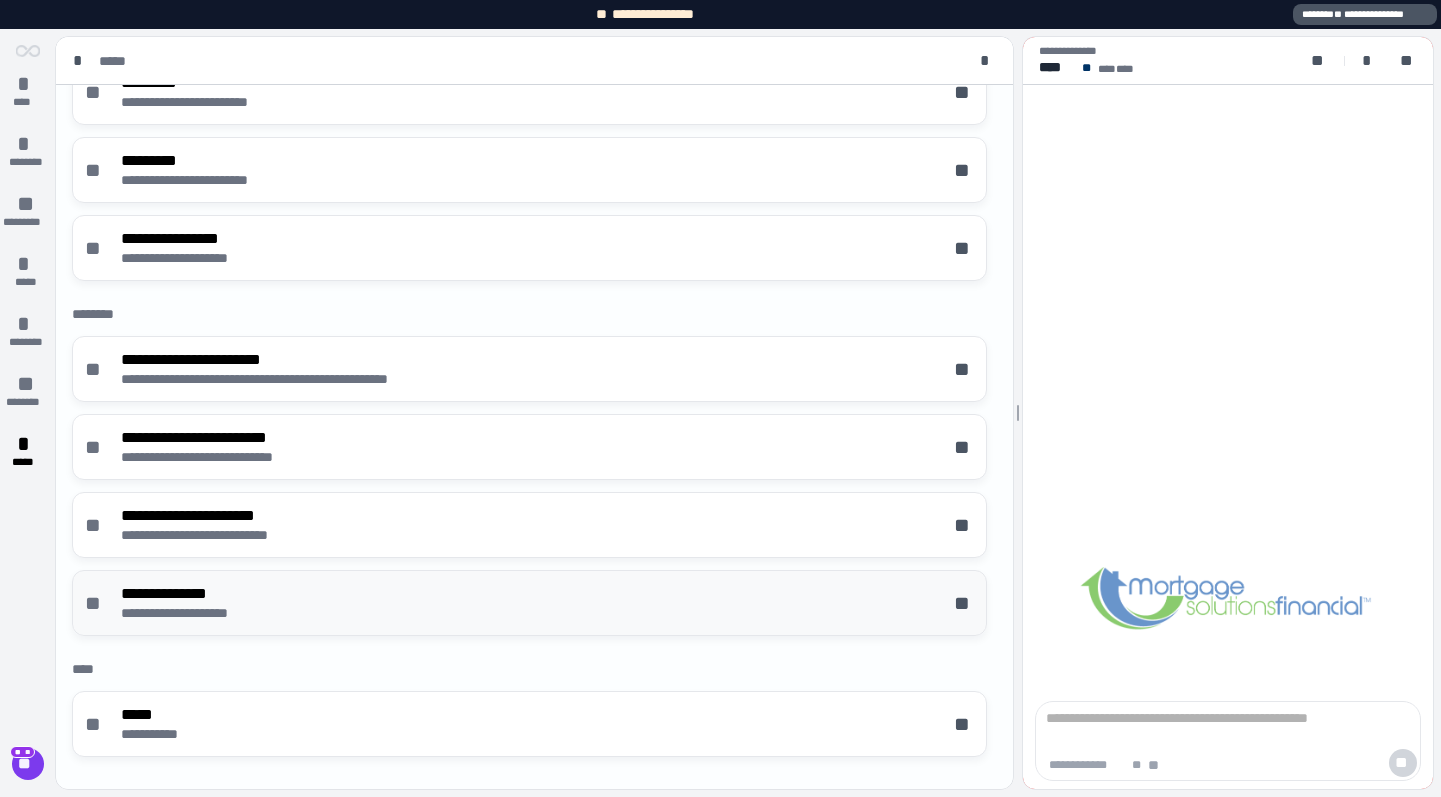 click on "**********" at bounding box center (195, 593) 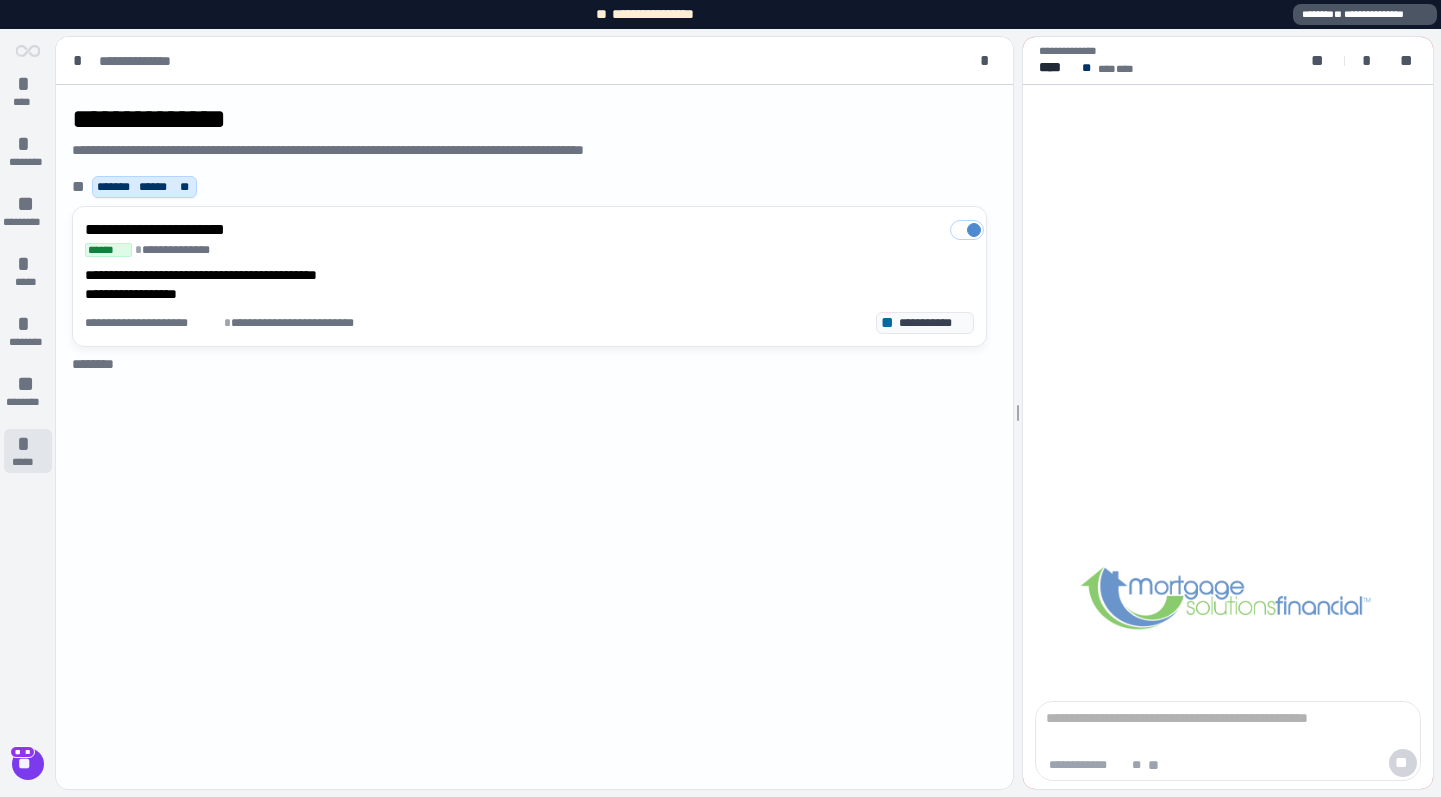 click on "*" at bounding box center [28, 444] 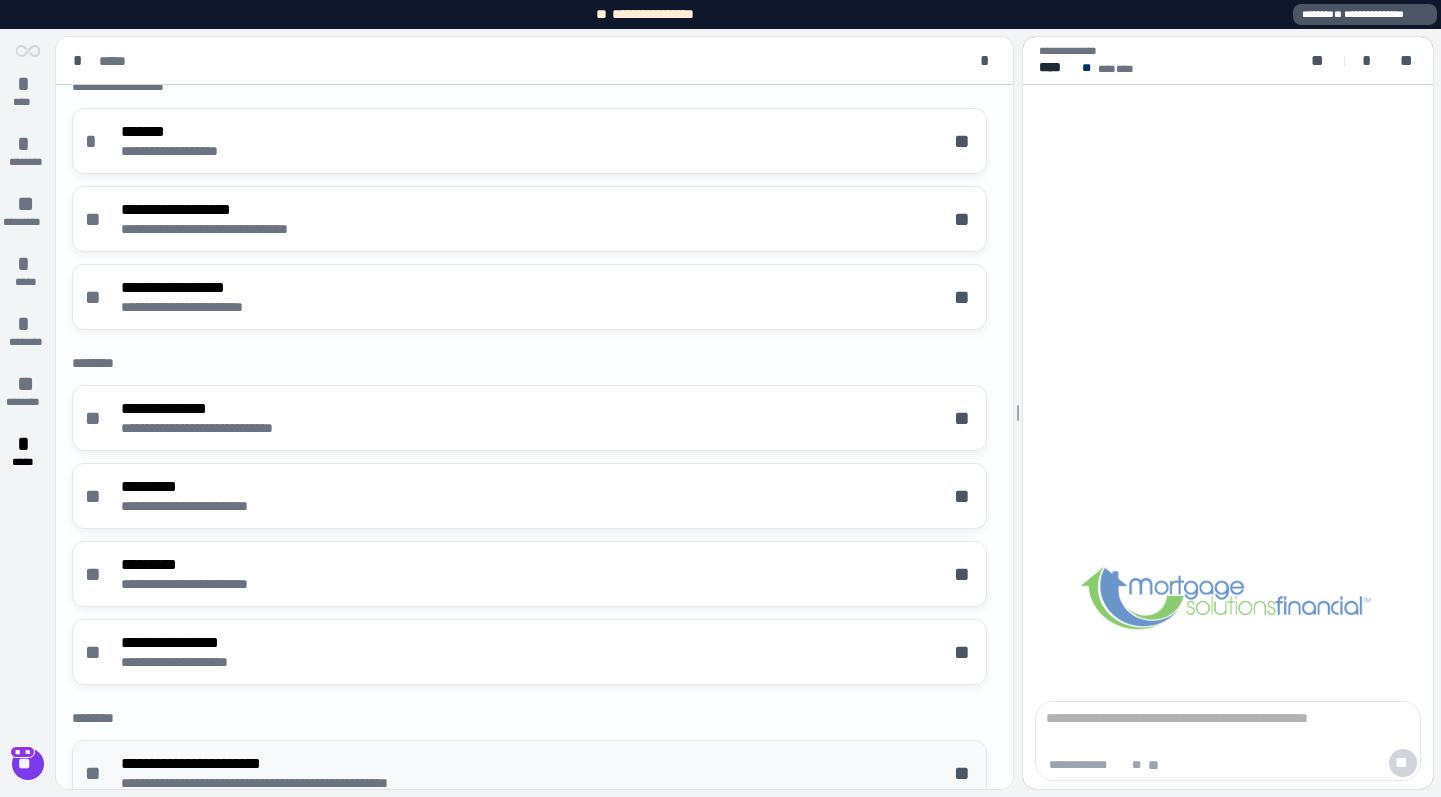 scroll, scrollTop: 0, scrollLeft: 0, axis: both 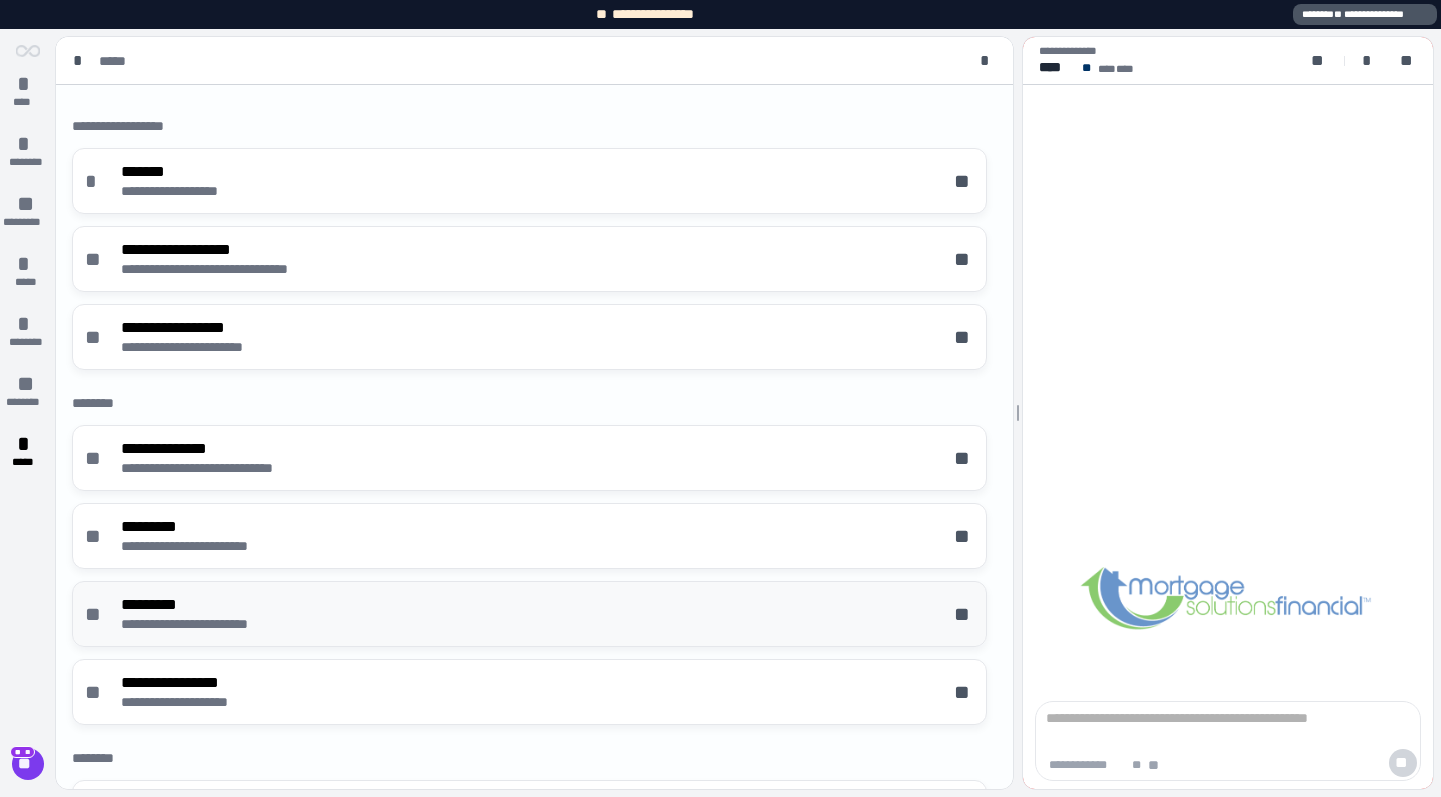 click on "*********" at bounding box center (212, 604) 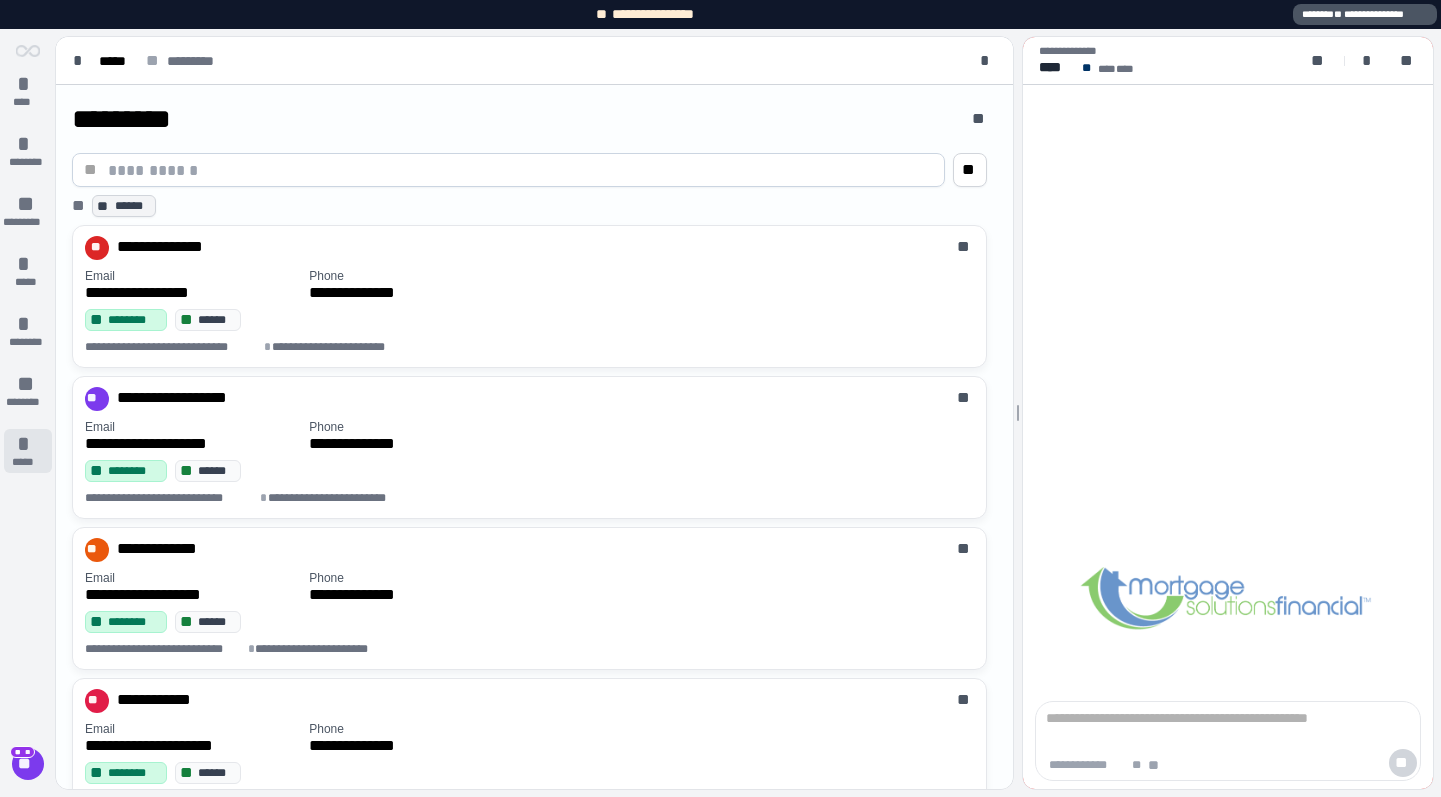 click on "*" at bounding box center [28, 444] 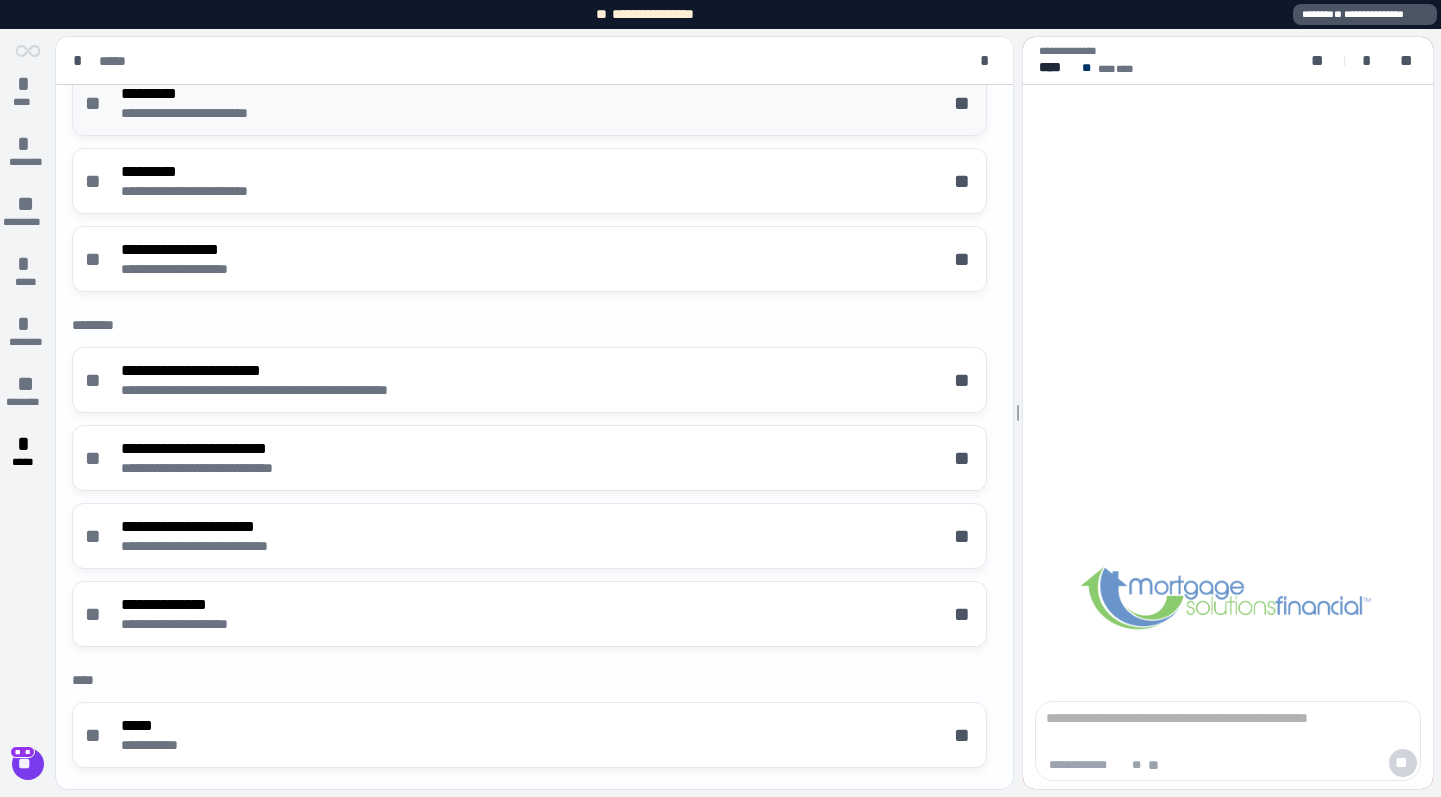 scroll, scrollTop: 434, scrollLeft: 0, axis: vertical 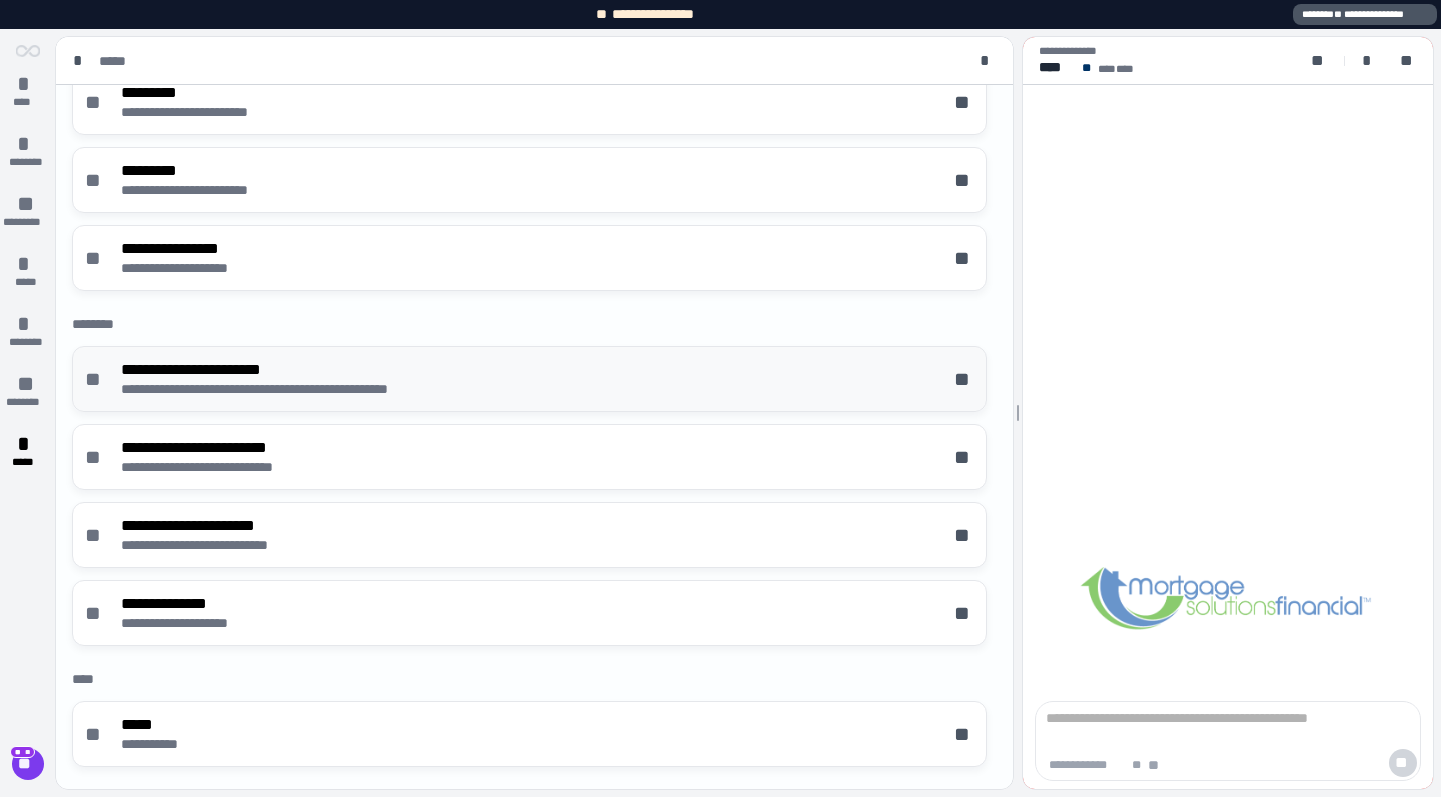 click on "**********" at bounding box center (301, 369) 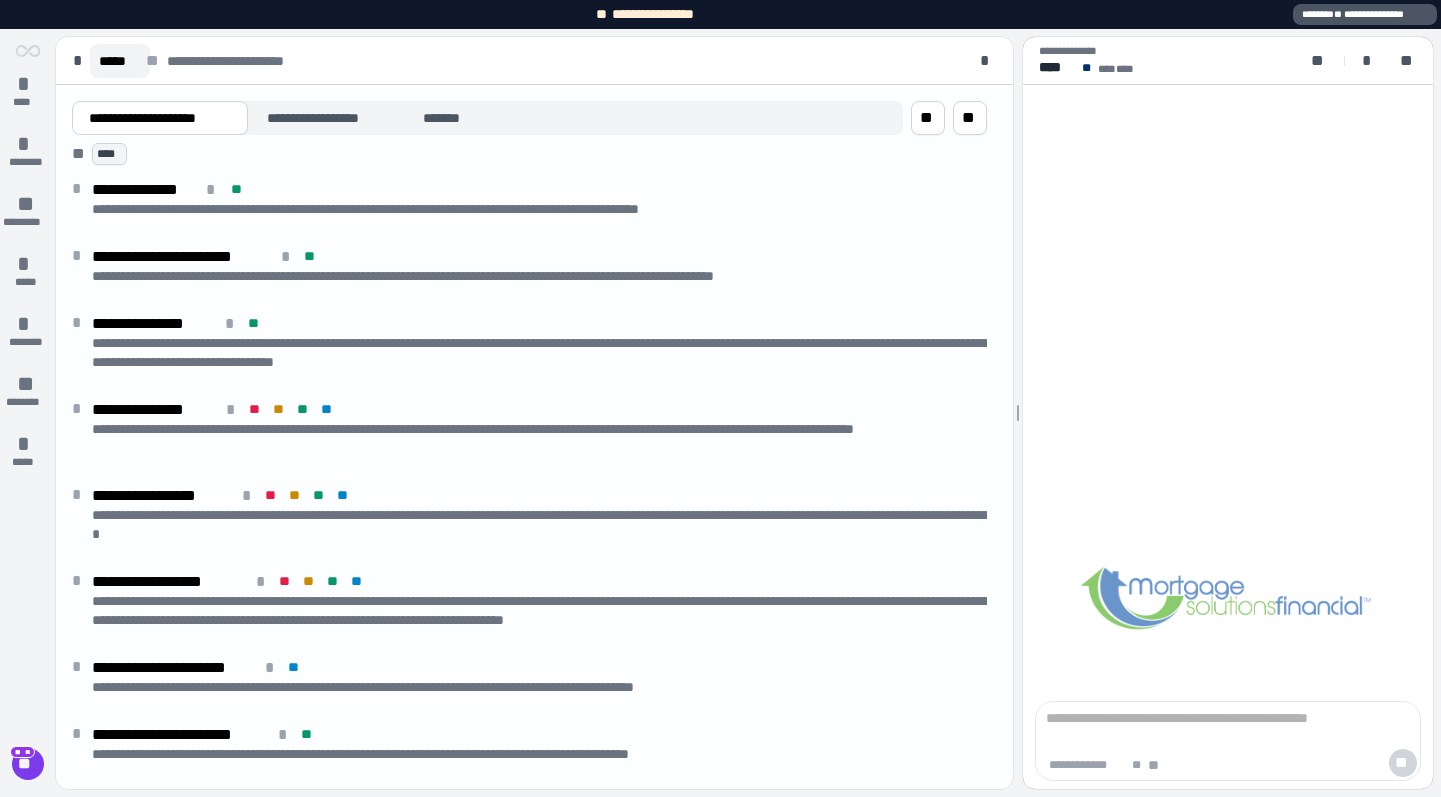 click on "*****" at bounding box center [120, 61] 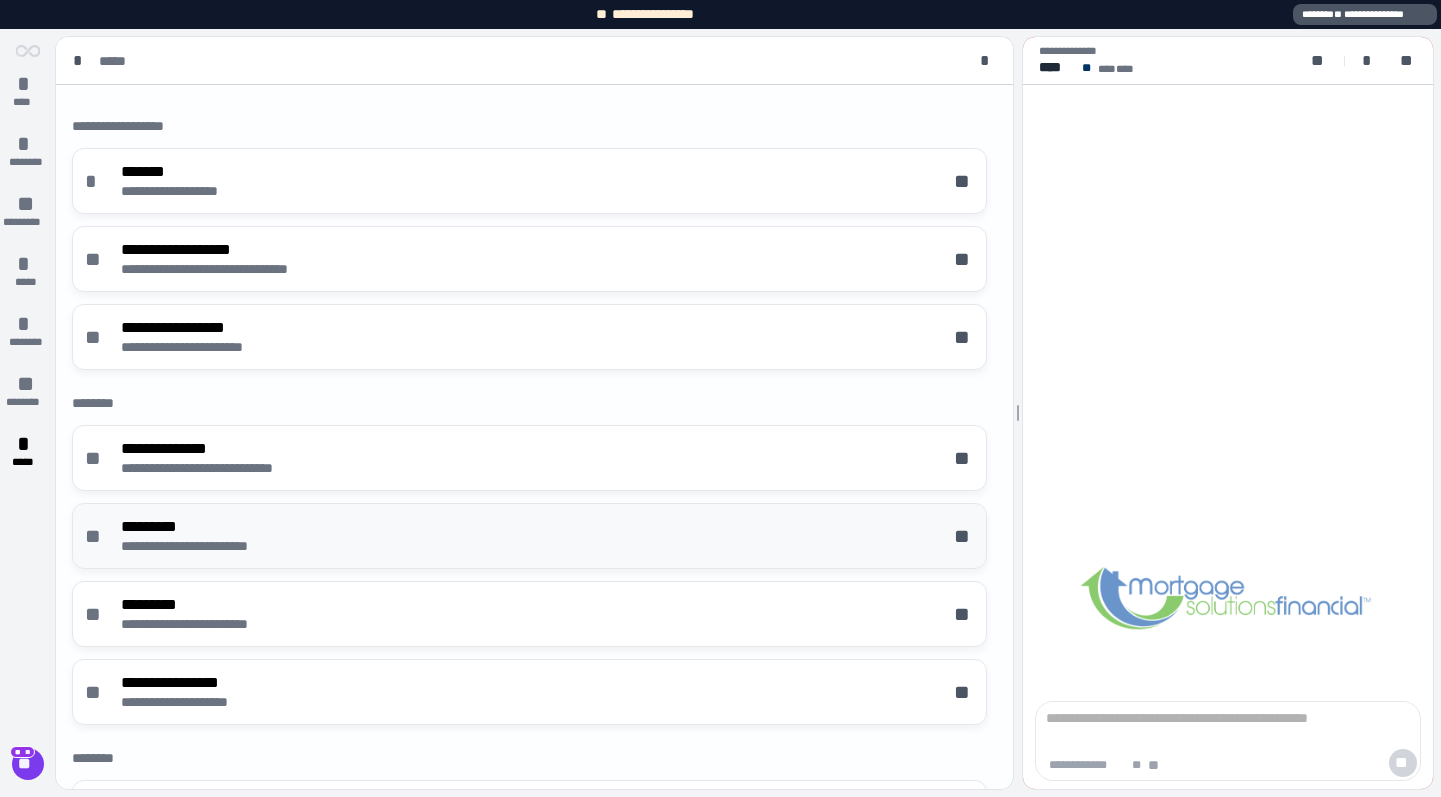 click on "**********" at bounding box center (215, 546) 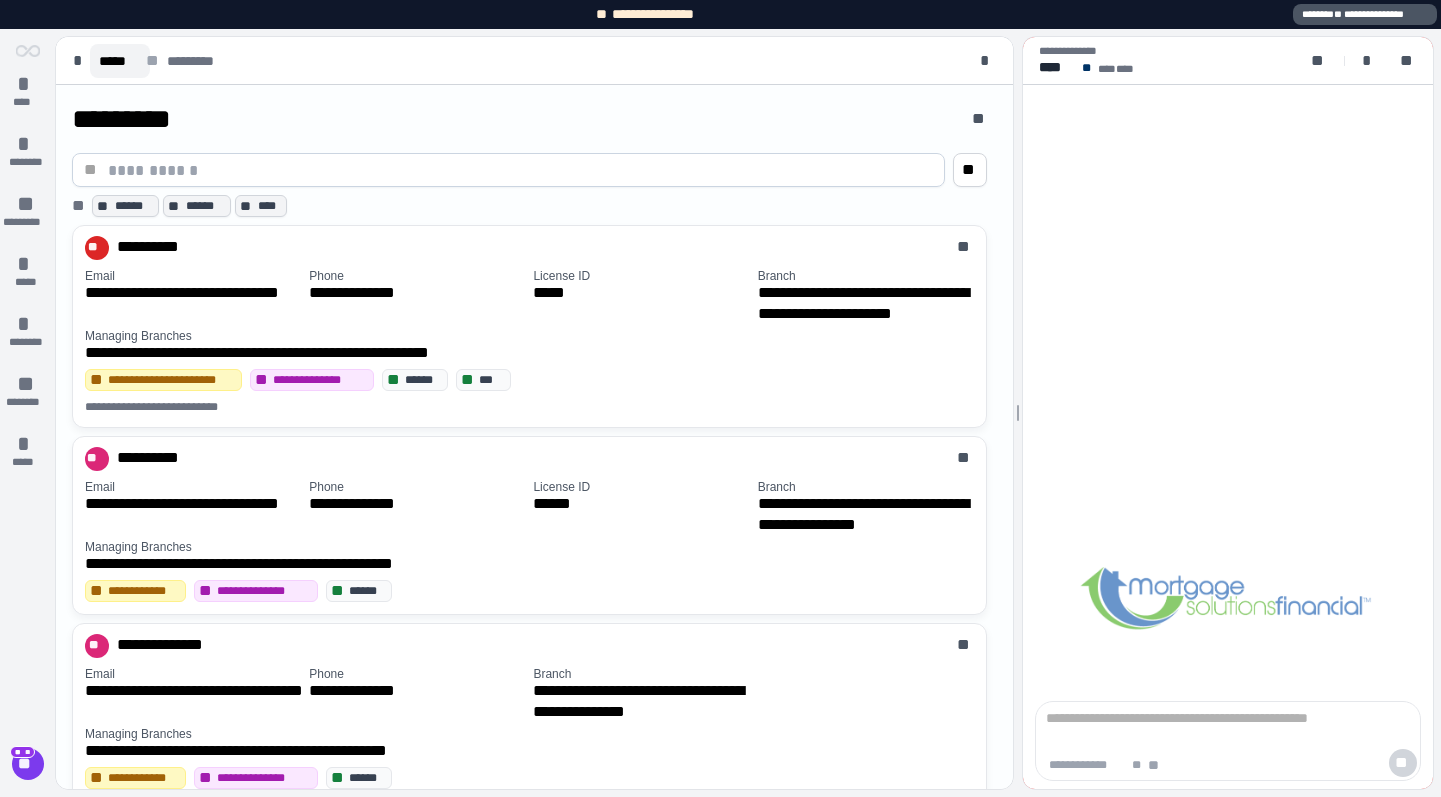 click on "*****" at bounding box center [120, 61] 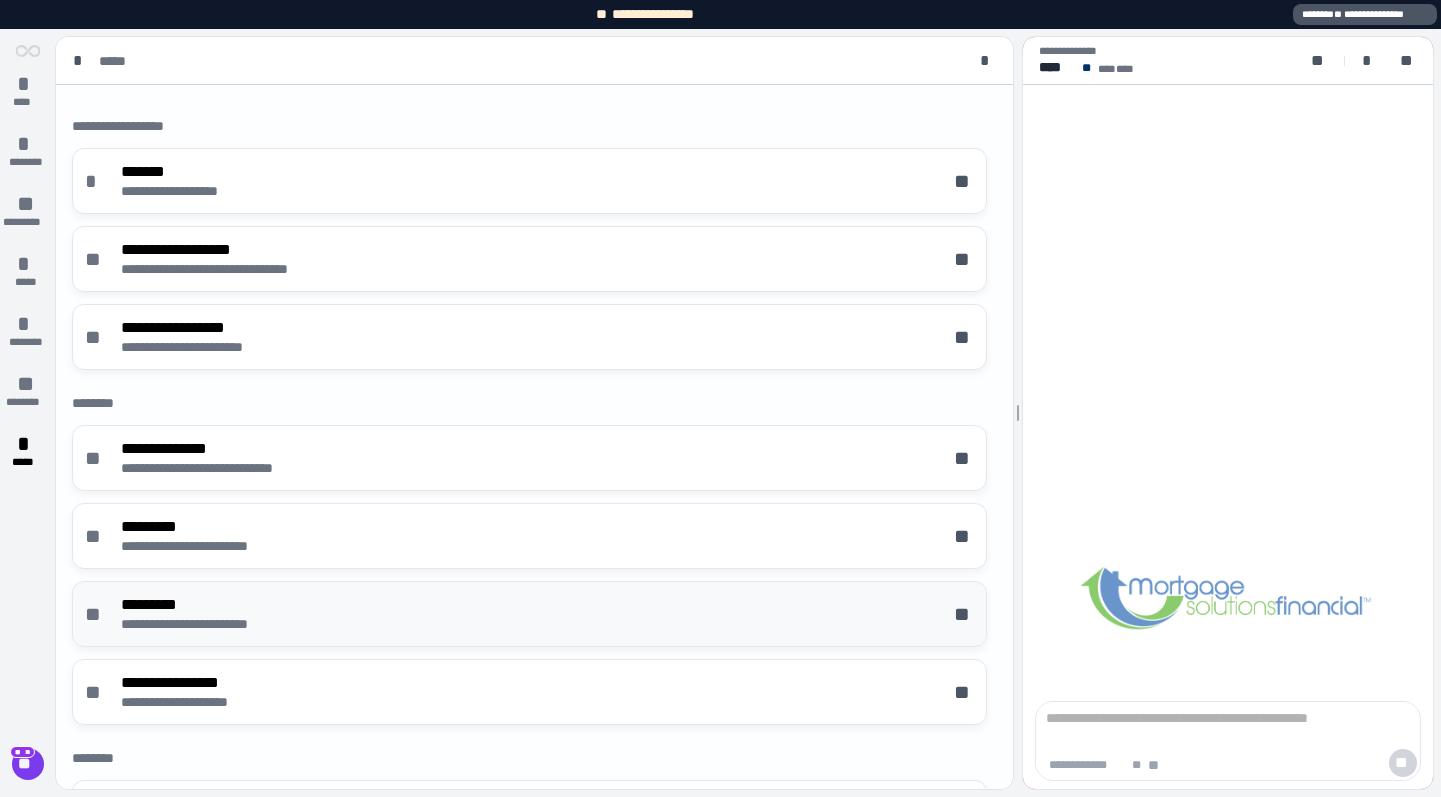 click on "**********" at bounding box center (212, 624) 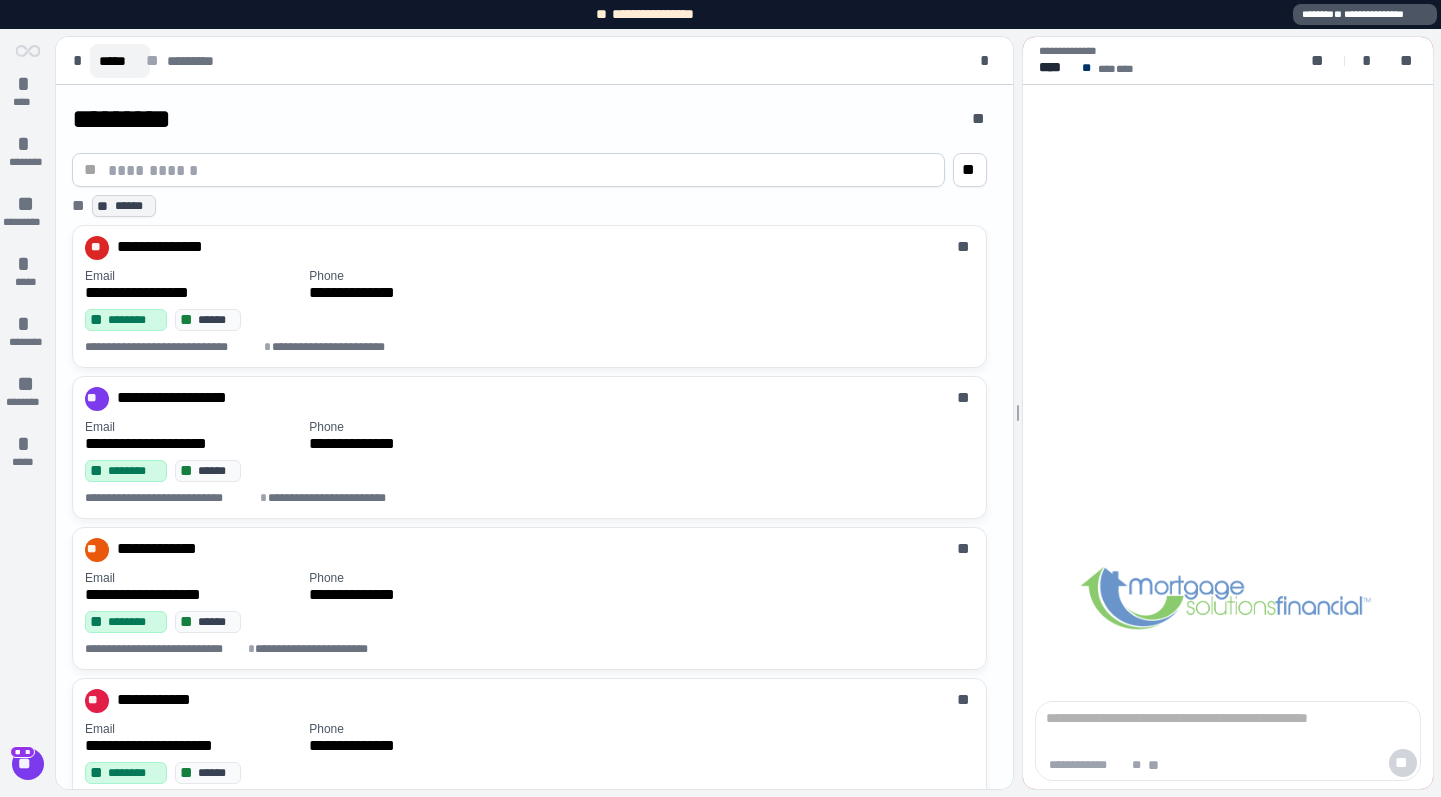 click on "*****" at bounding box center (120, 61) 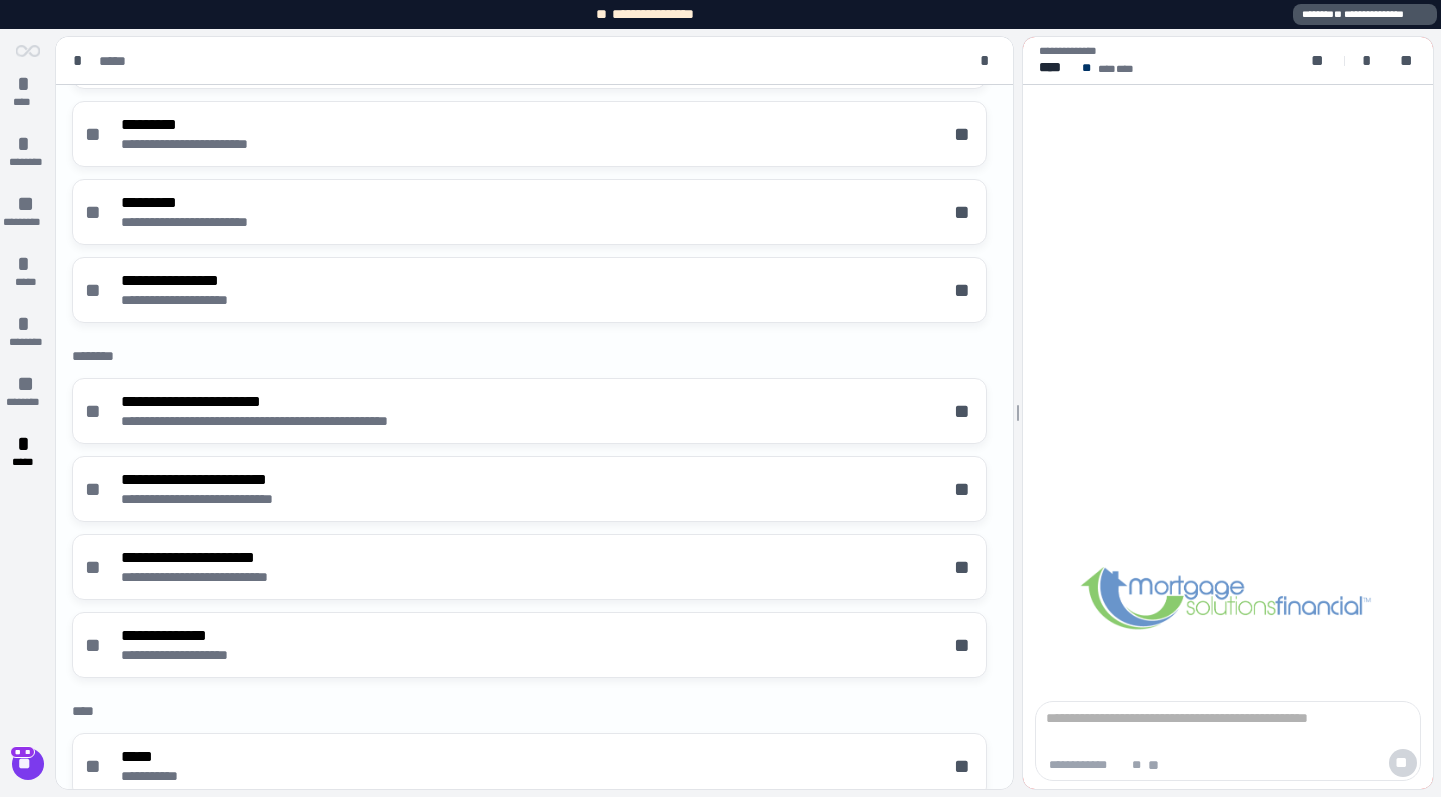 scroll, scrollTop: 444, scrollLeft: 0, axis: vertical 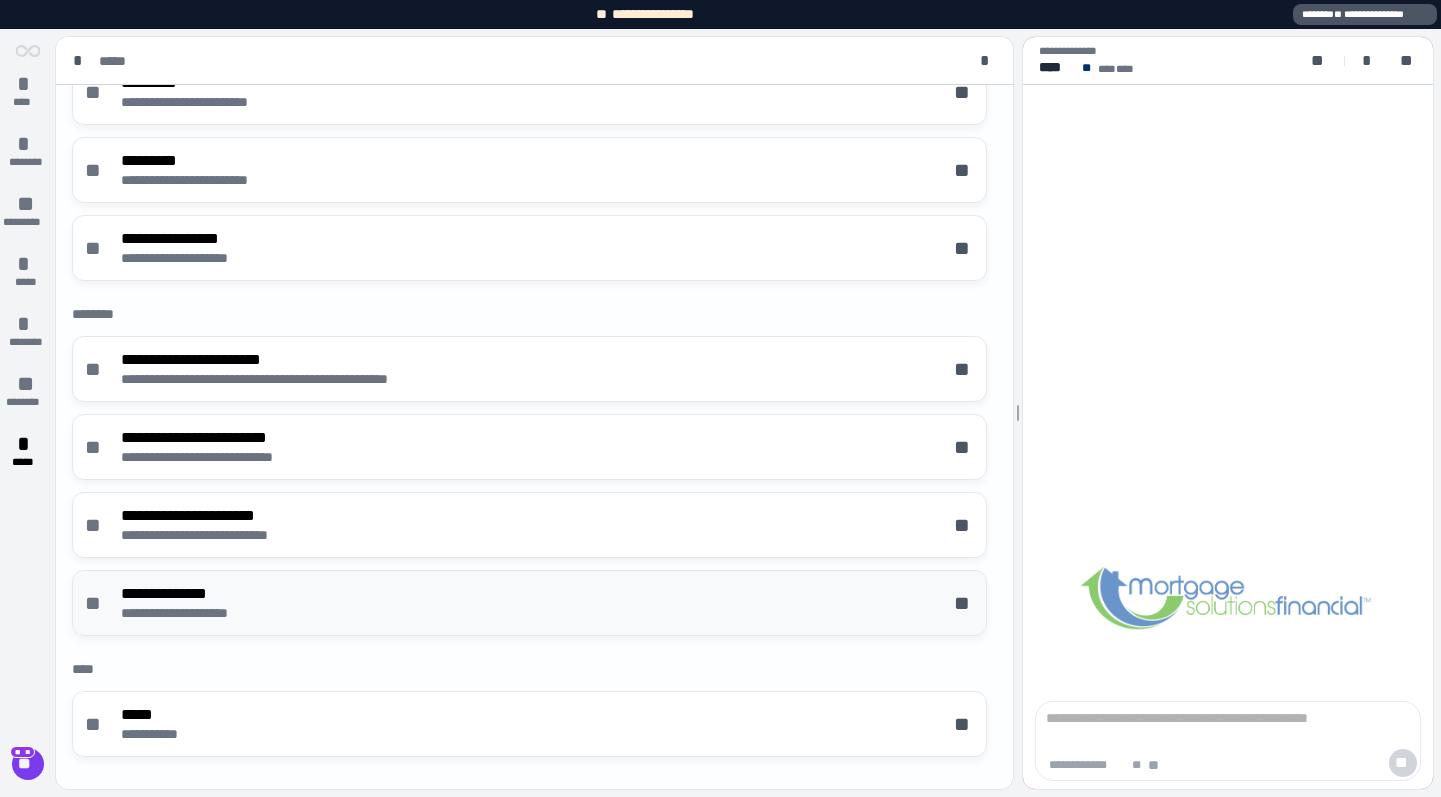 click on "**********" at bounding box center [195, 593] 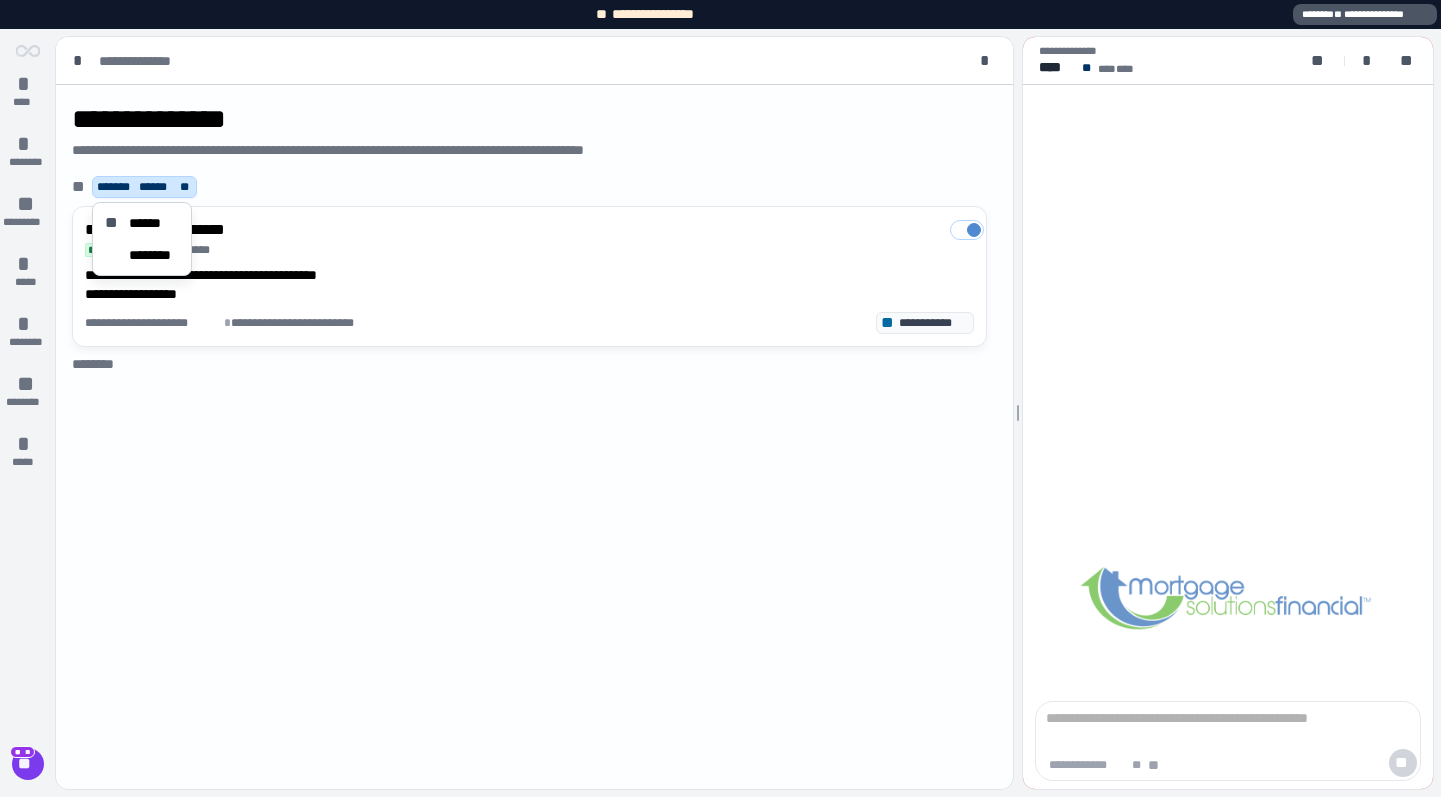 click on "******" at bounding box center [157, 187] 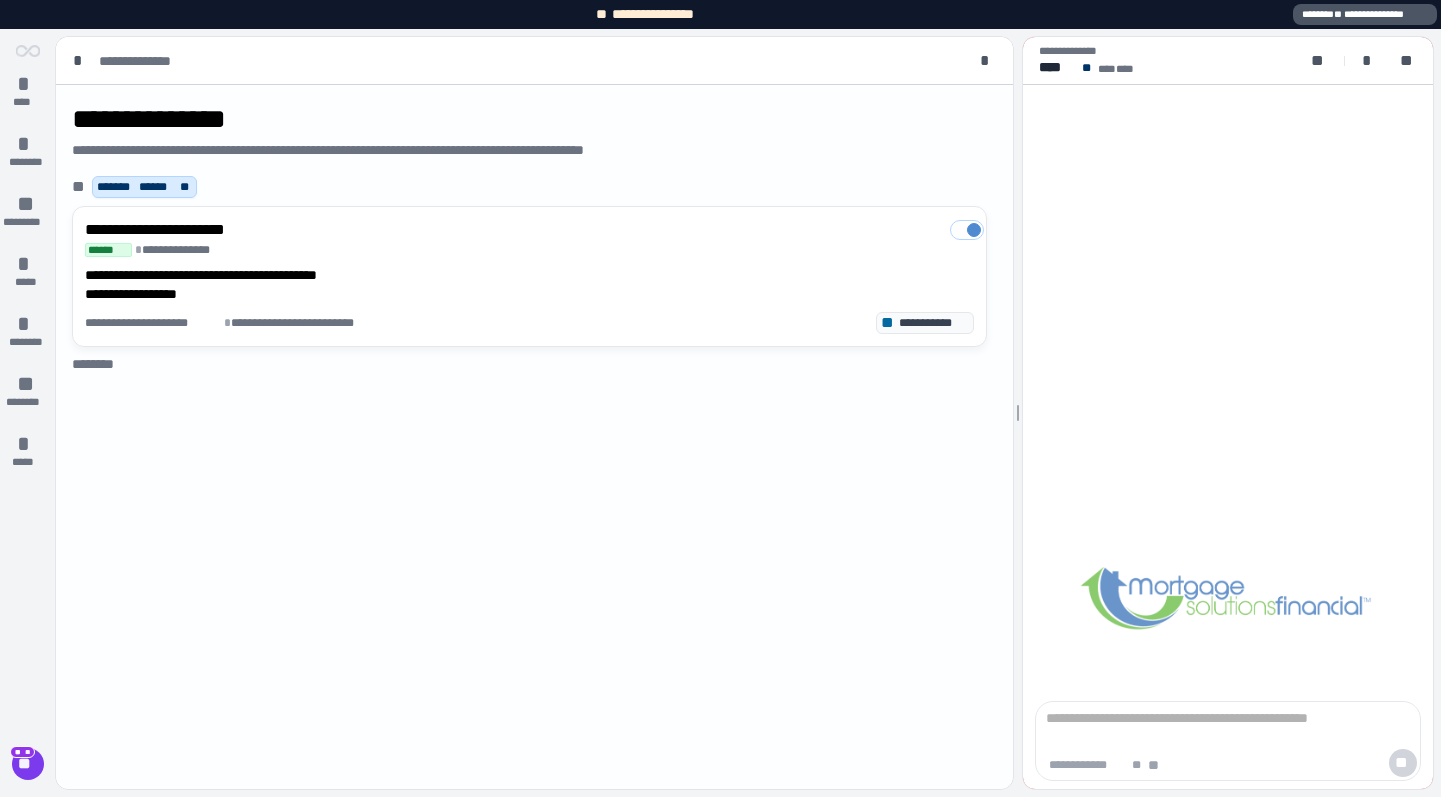 click on "**" at bounding box center (80, 187) 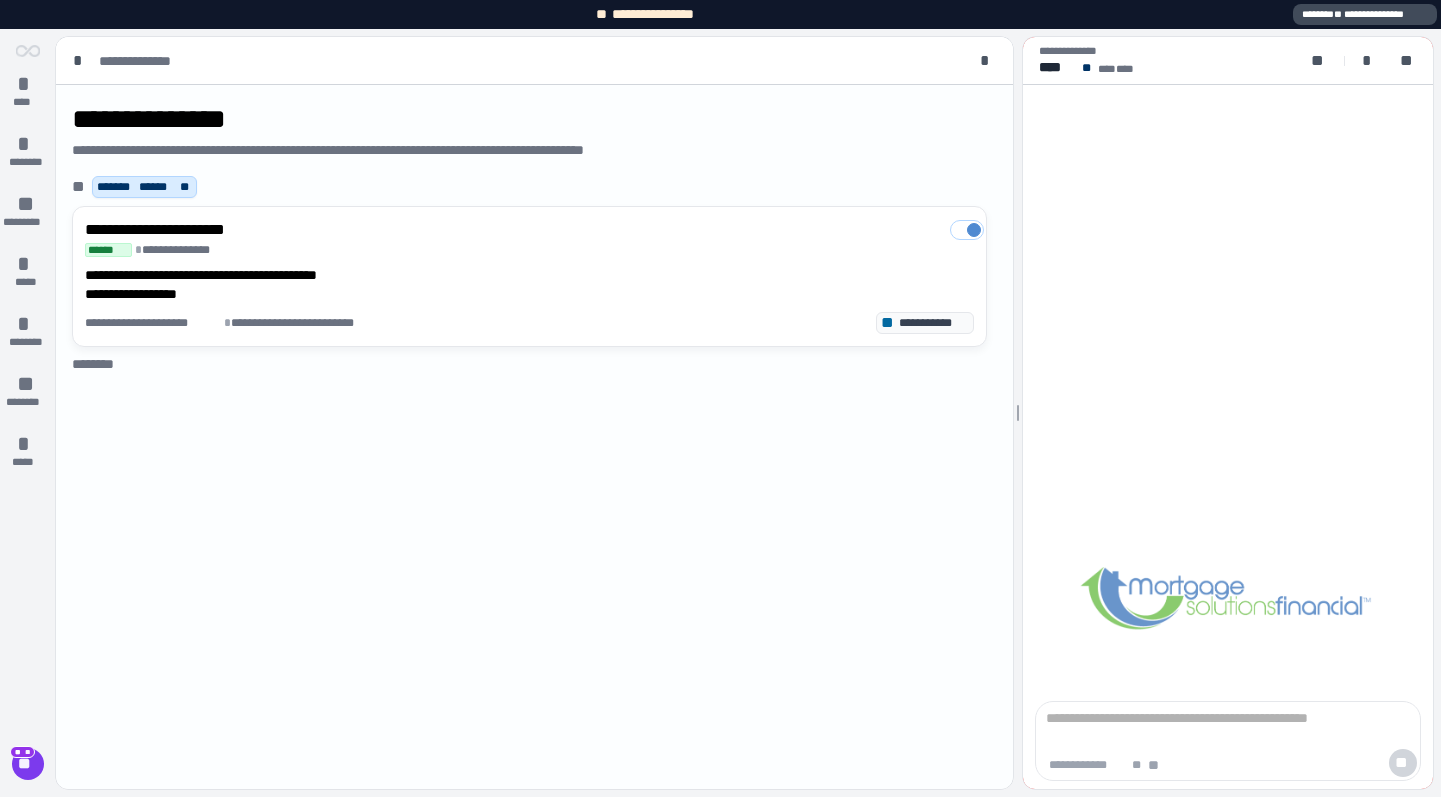 click on "**********" at bounding box center (1365, 14) 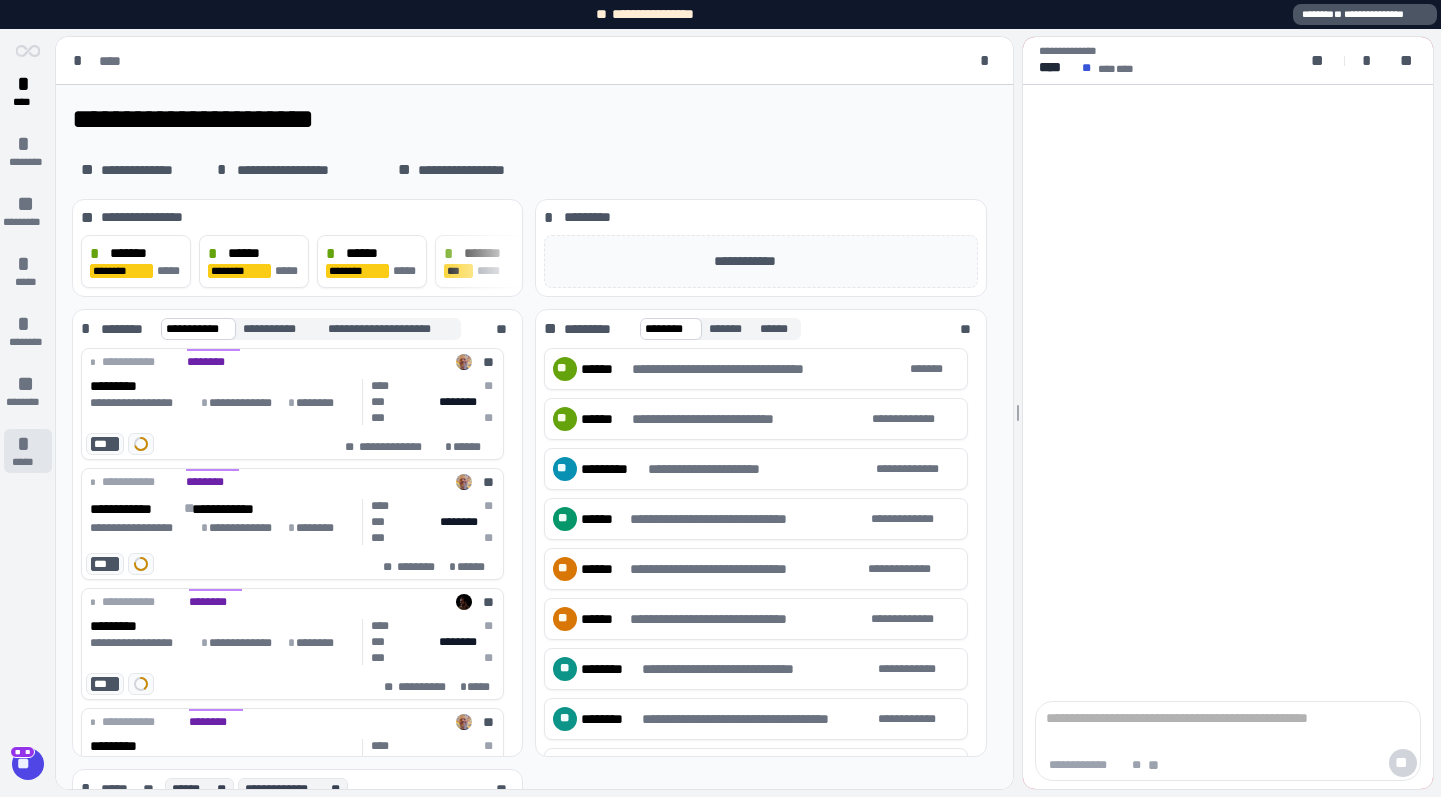 scroll, scrollTop: 0, scrollLeft: 0, axis: both 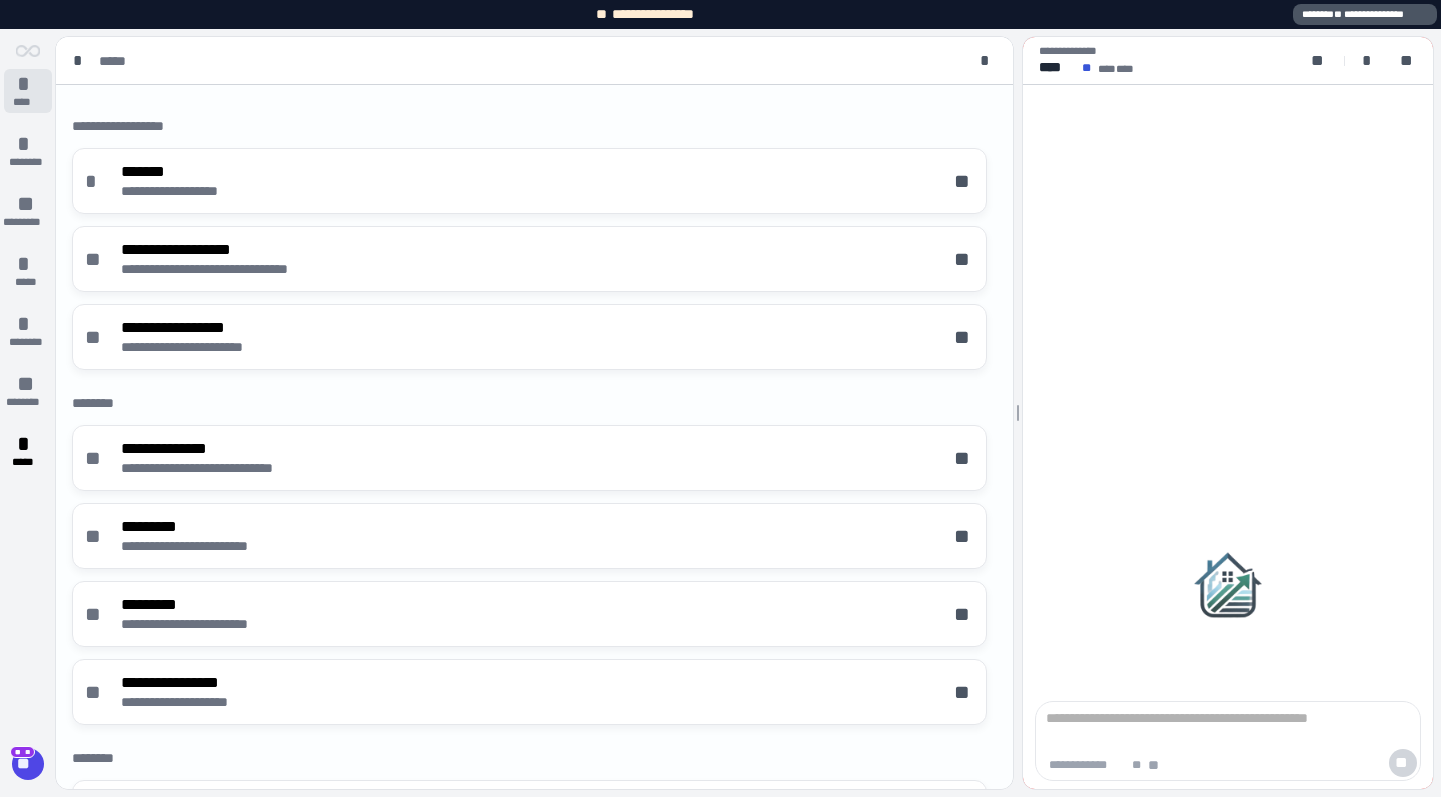 click on "*" at bounding box center (28, 84) 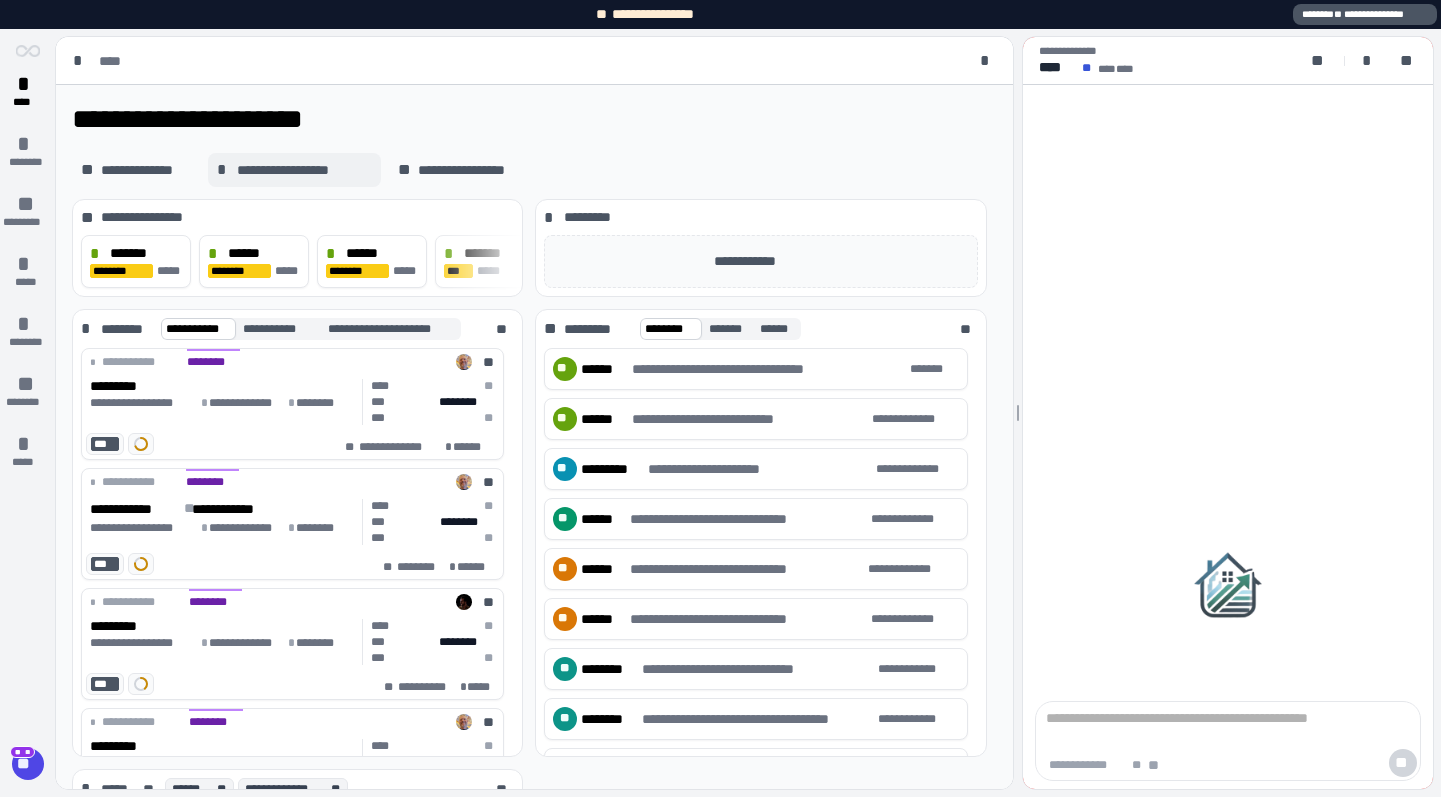 click on "**********" at bounding box center [304, 170] 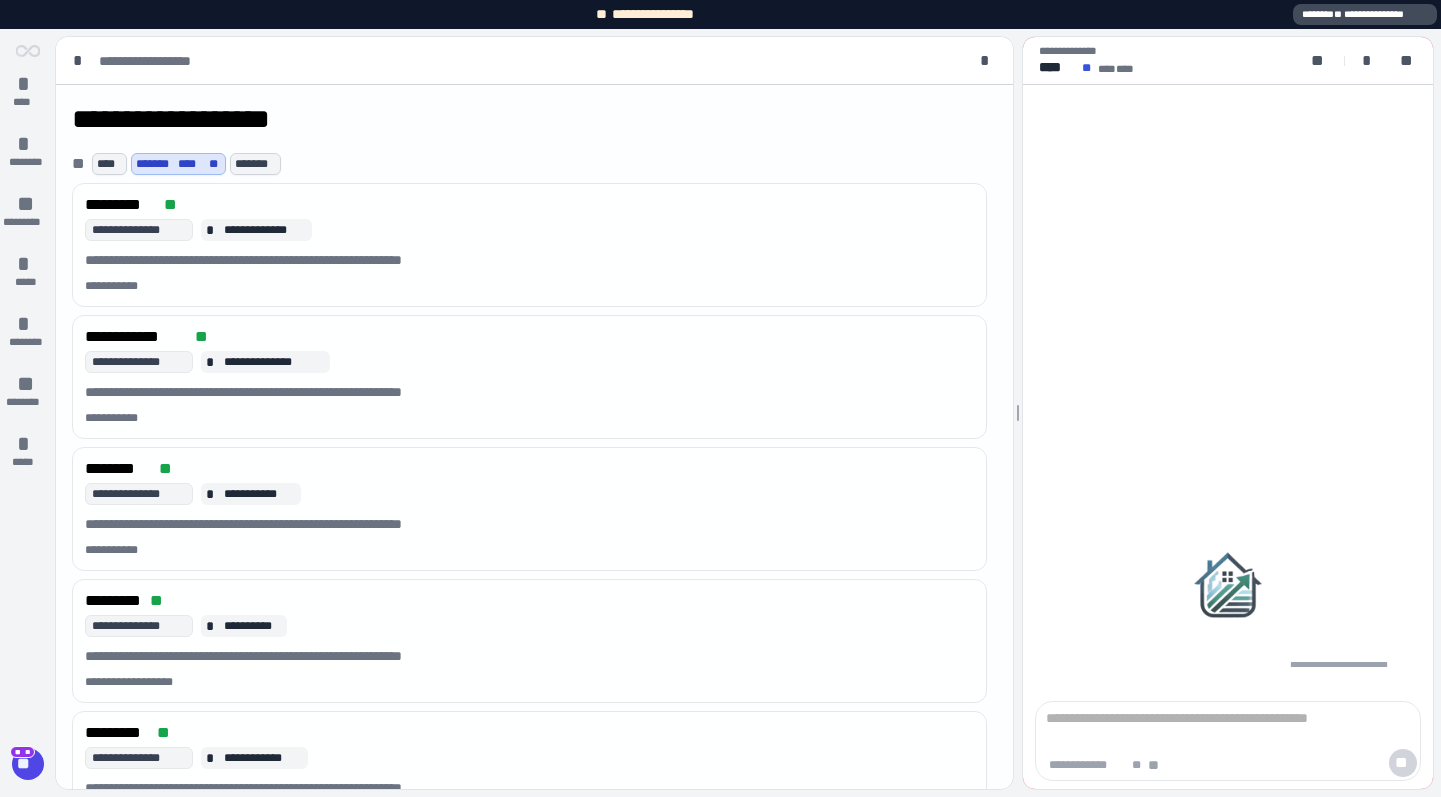 click on "**********" at bounding box center [1365, 14] 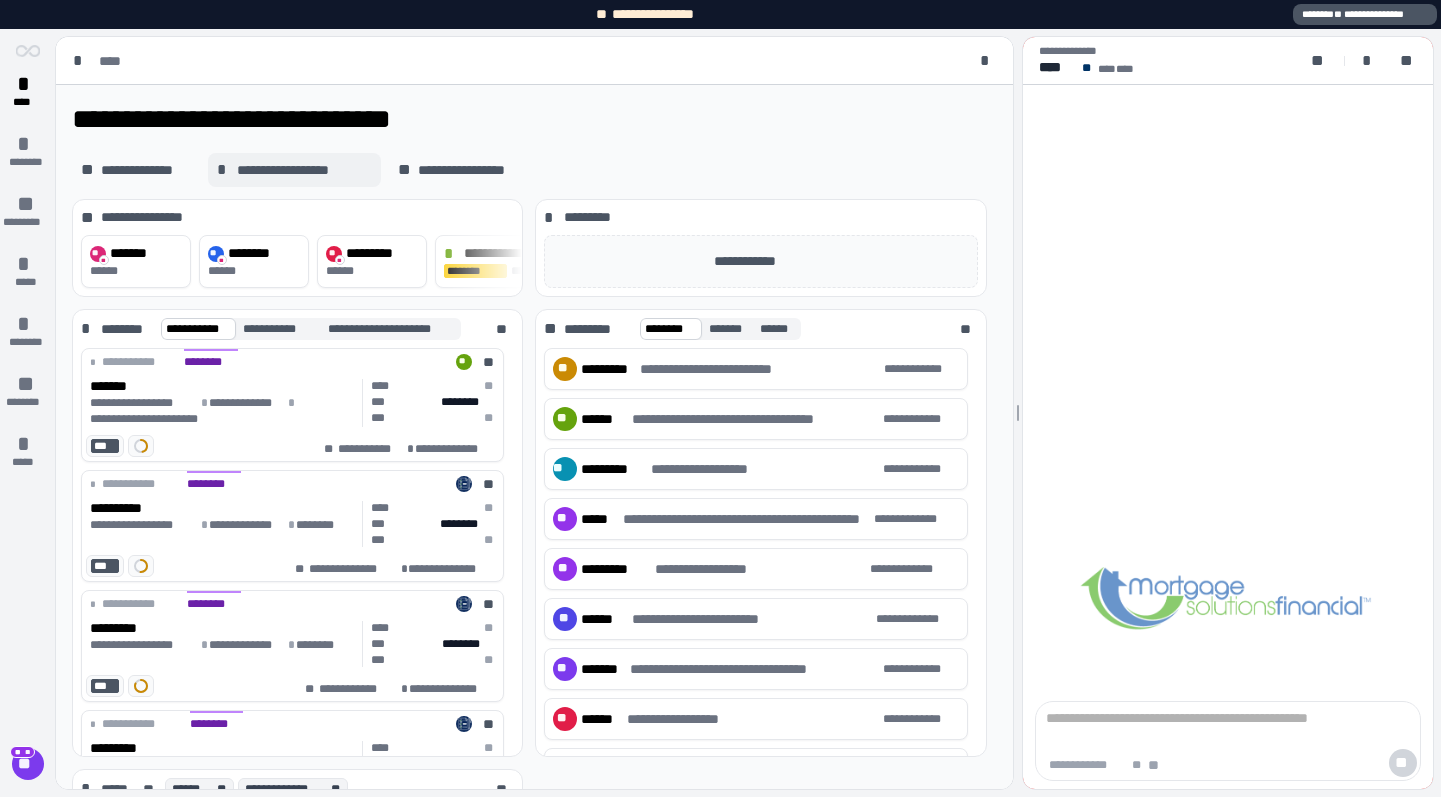 scroll, scrollTop: 0, scrollLeft: 0, axis: both 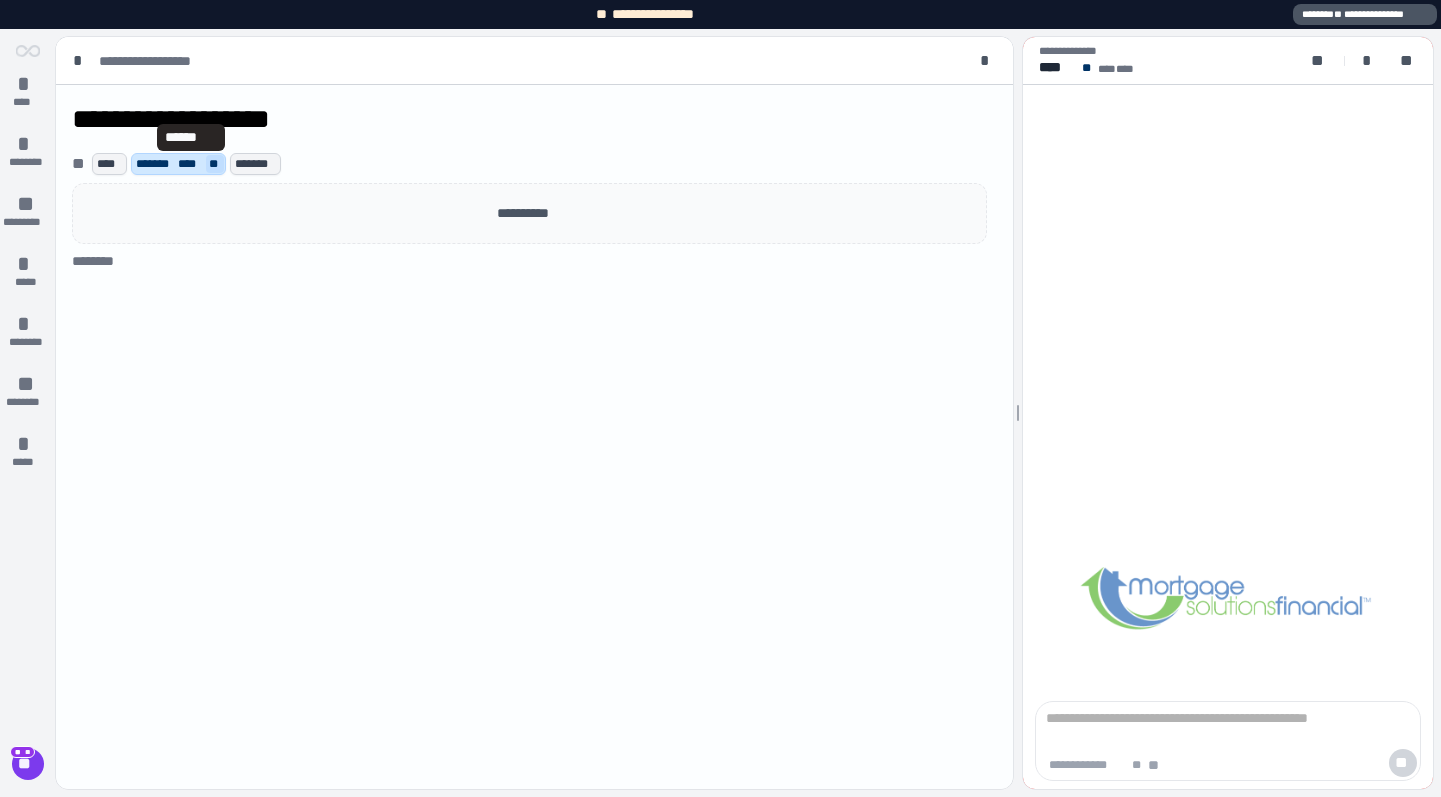 click on "**" at bounding box center (215, 164) 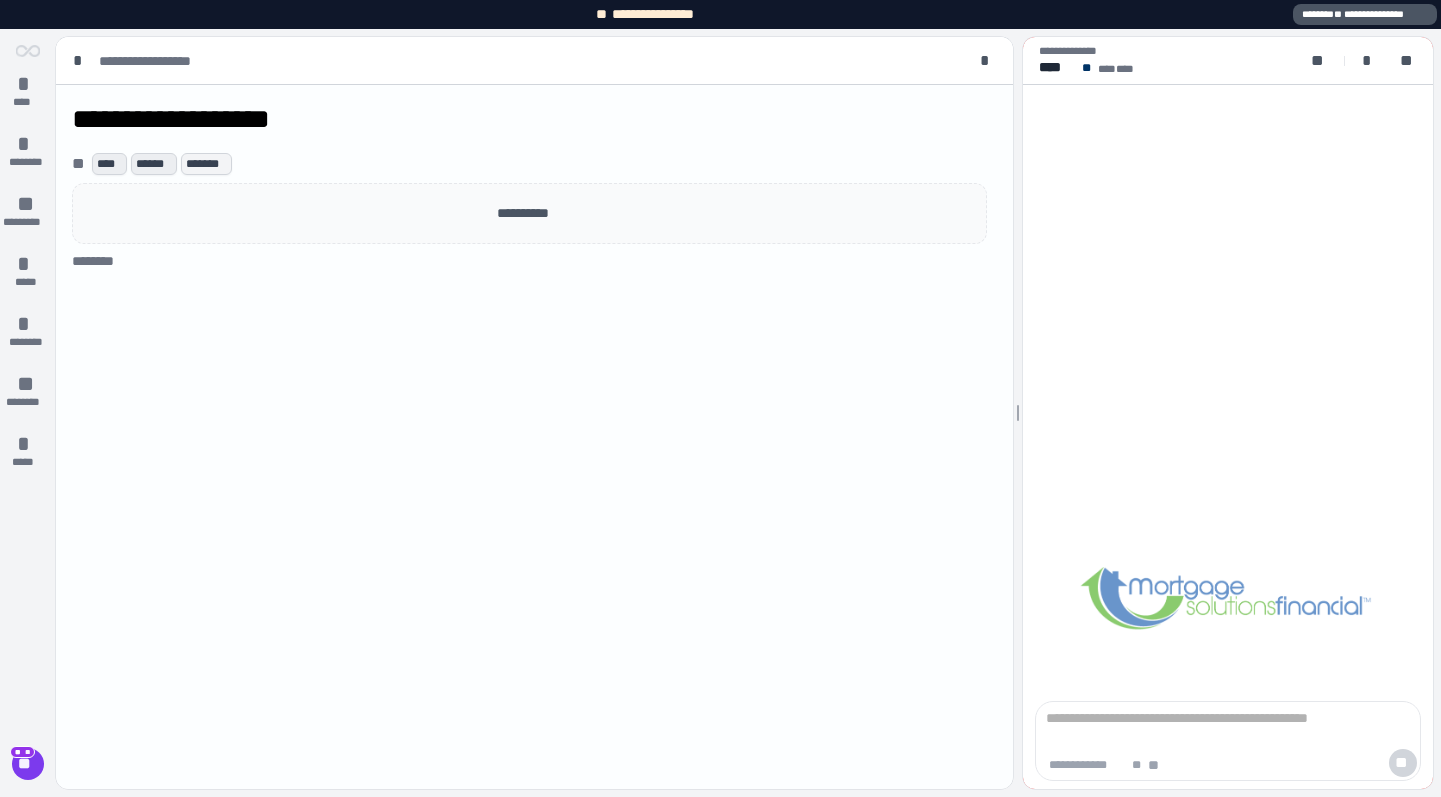 click on "****" at bounding box center [109, 164] 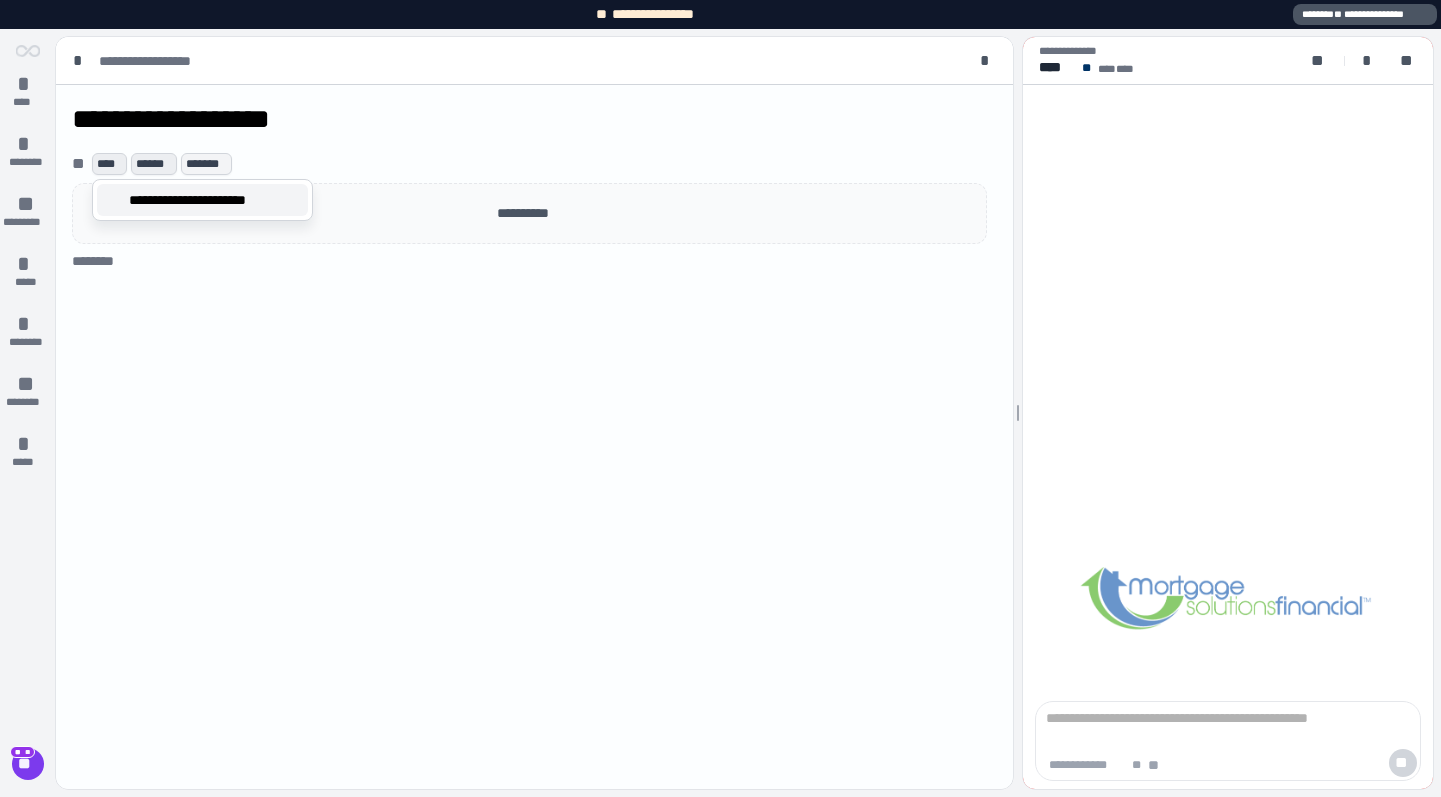 click on "**********" at bounding box center [214, 200] 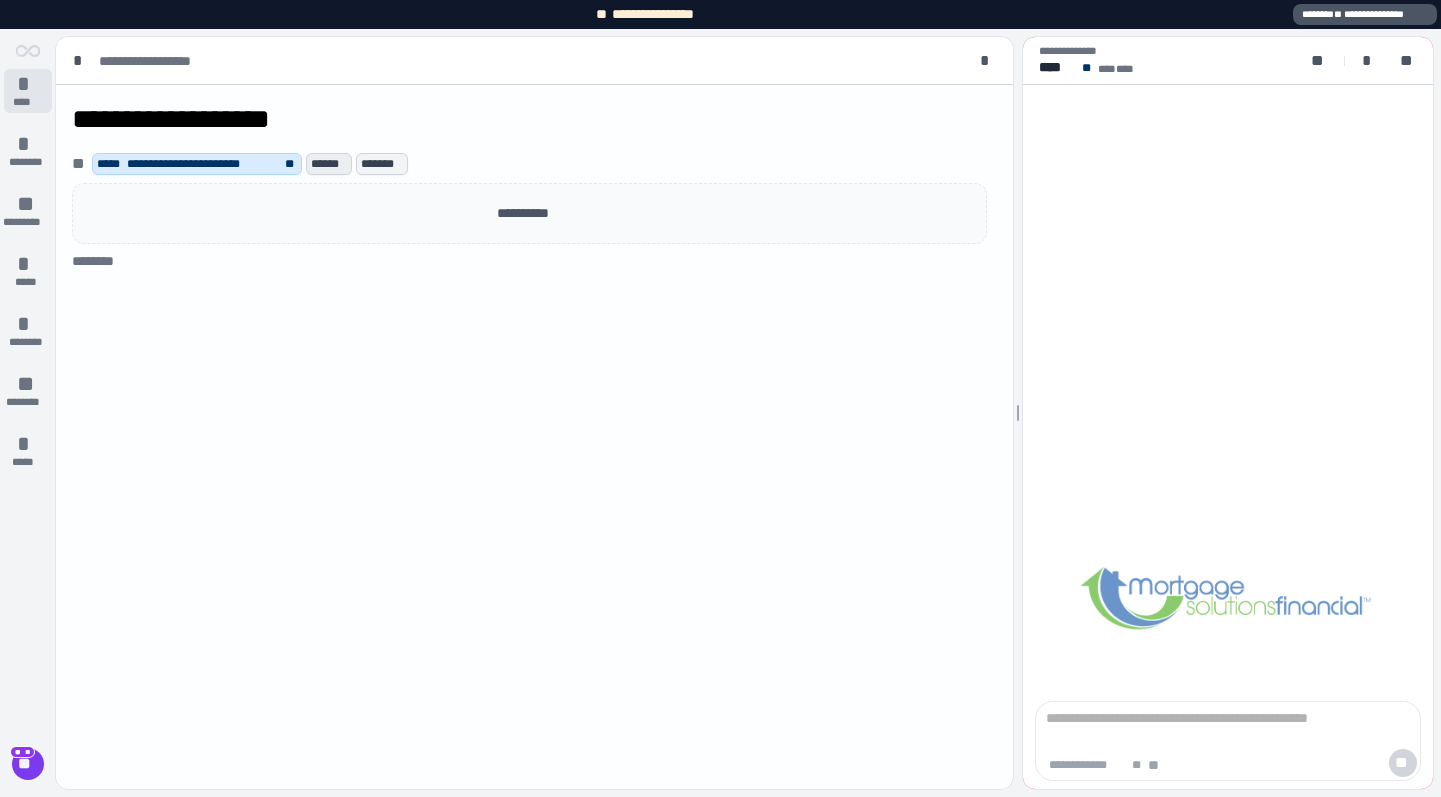 click on "****" at bounding box center (27, 102) 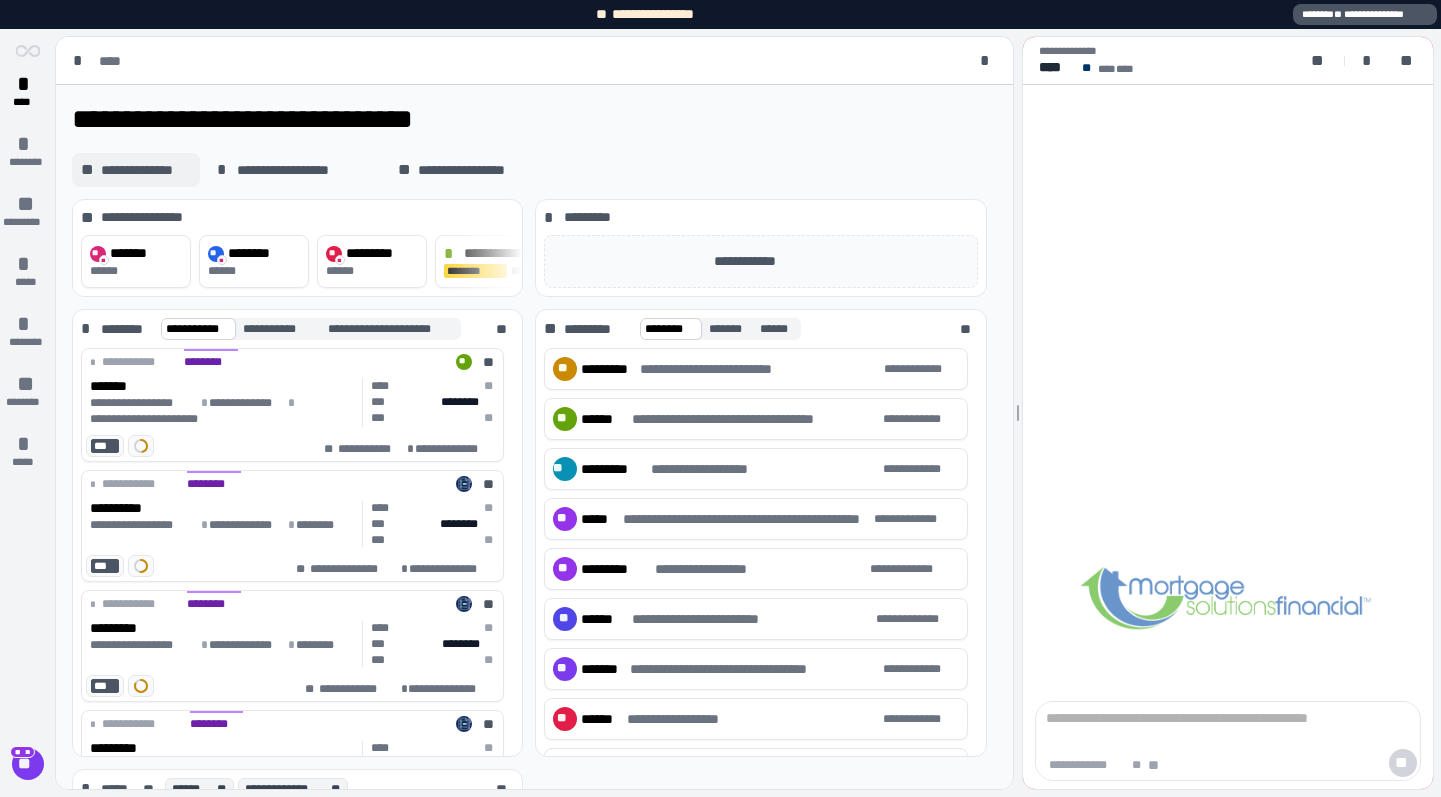 click on "**********" at bounding box center [146, 170] 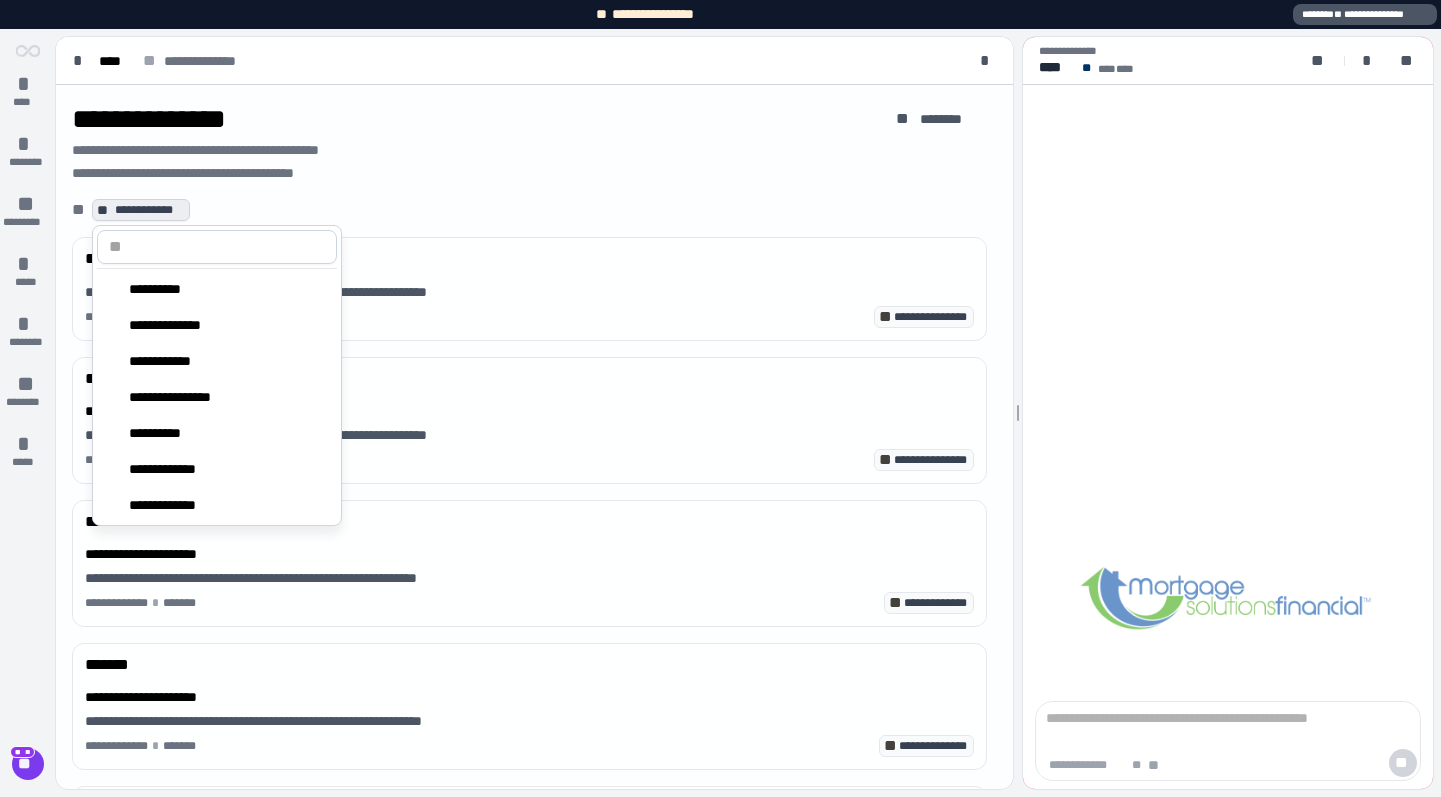 click on "**********" at bounding box center [150, 210] 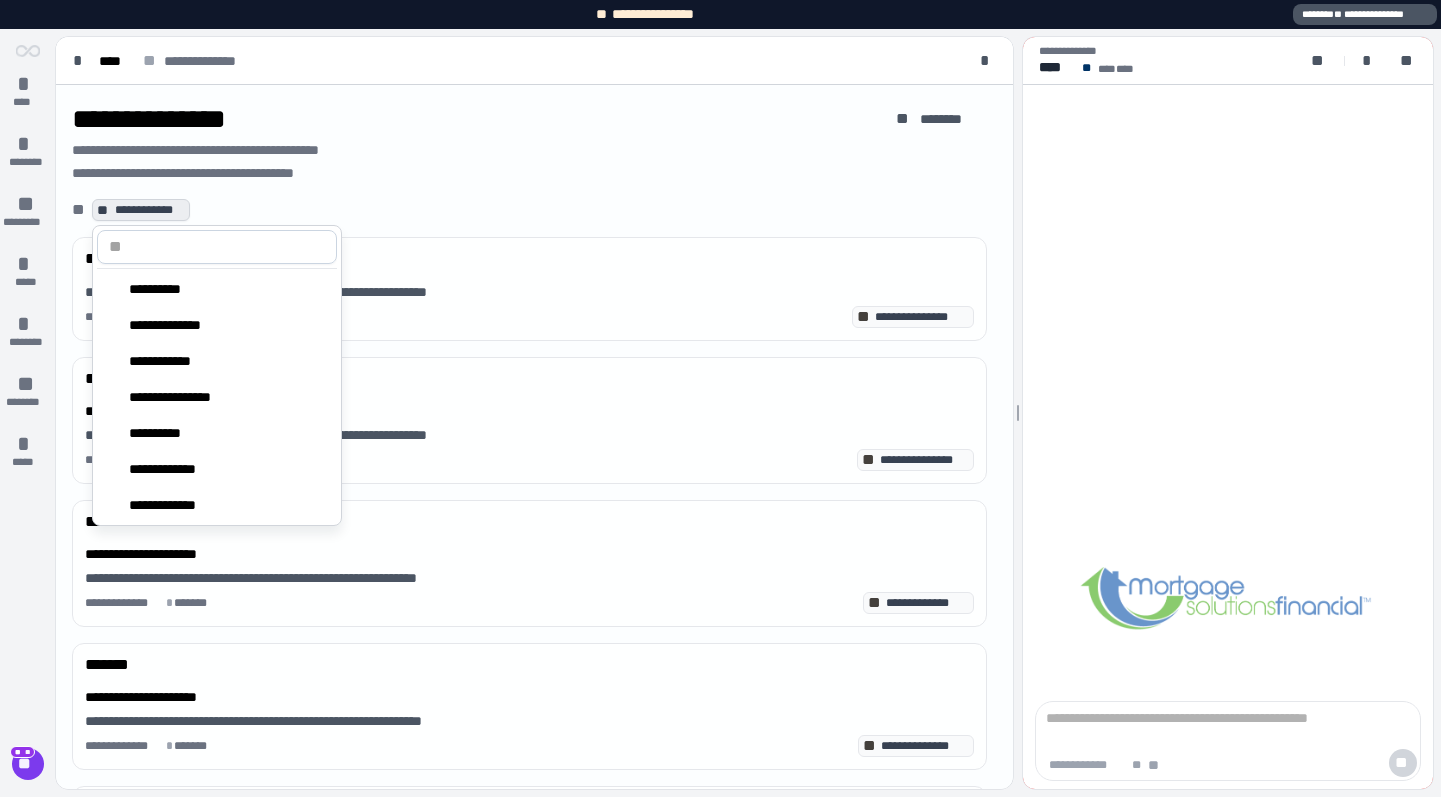 click at bounding box center [229, 247] 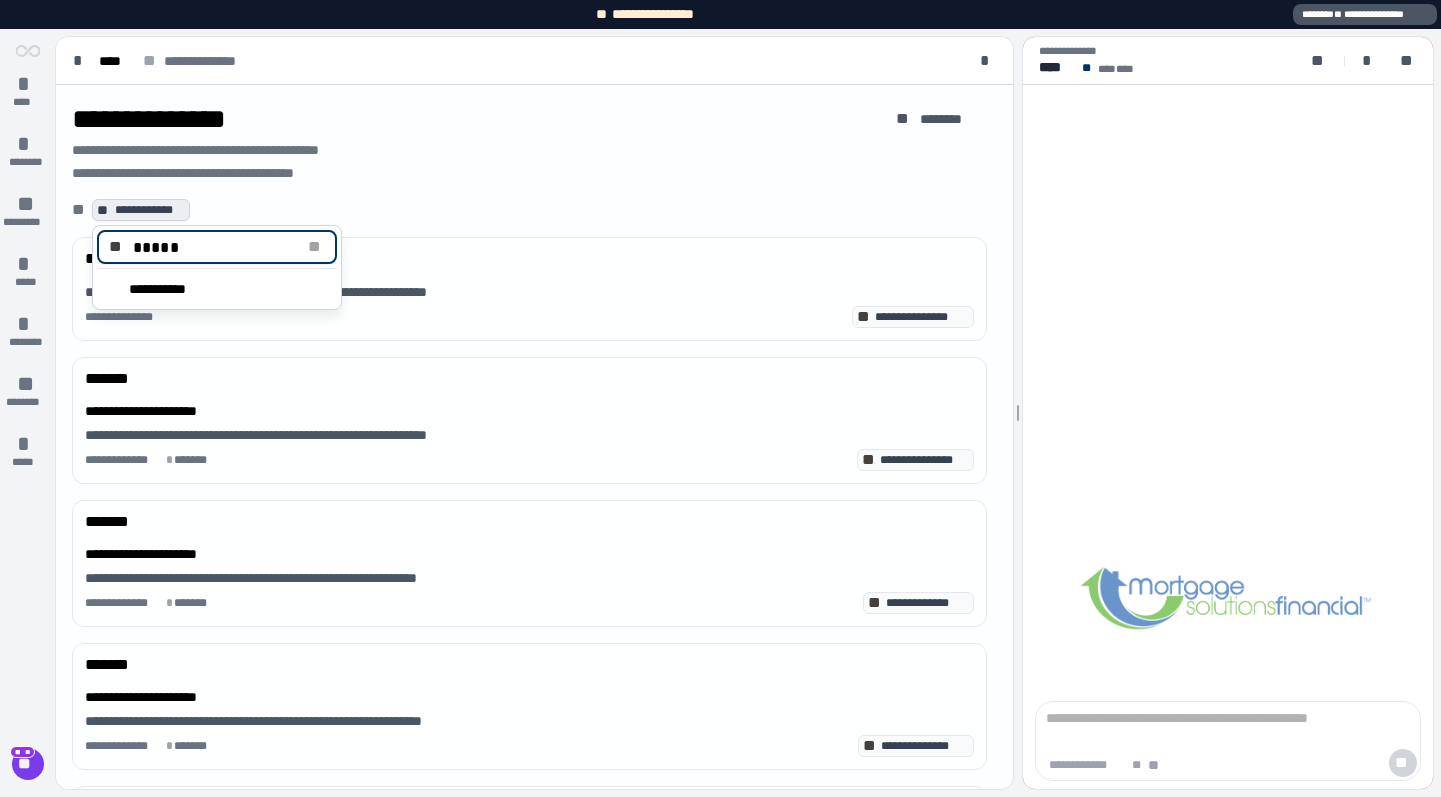 type on "*****" 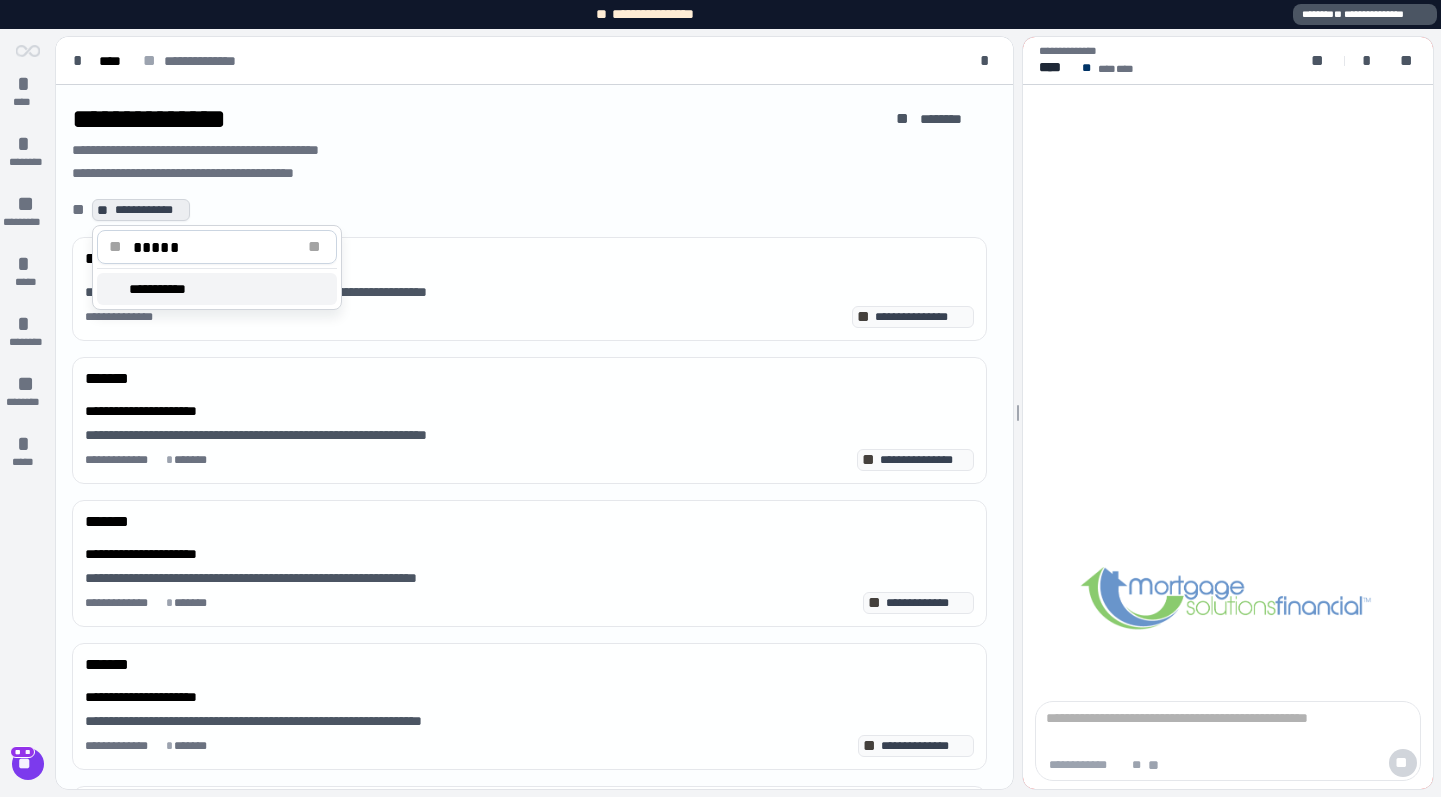 click on "**********" at bounding box center [169, 289] 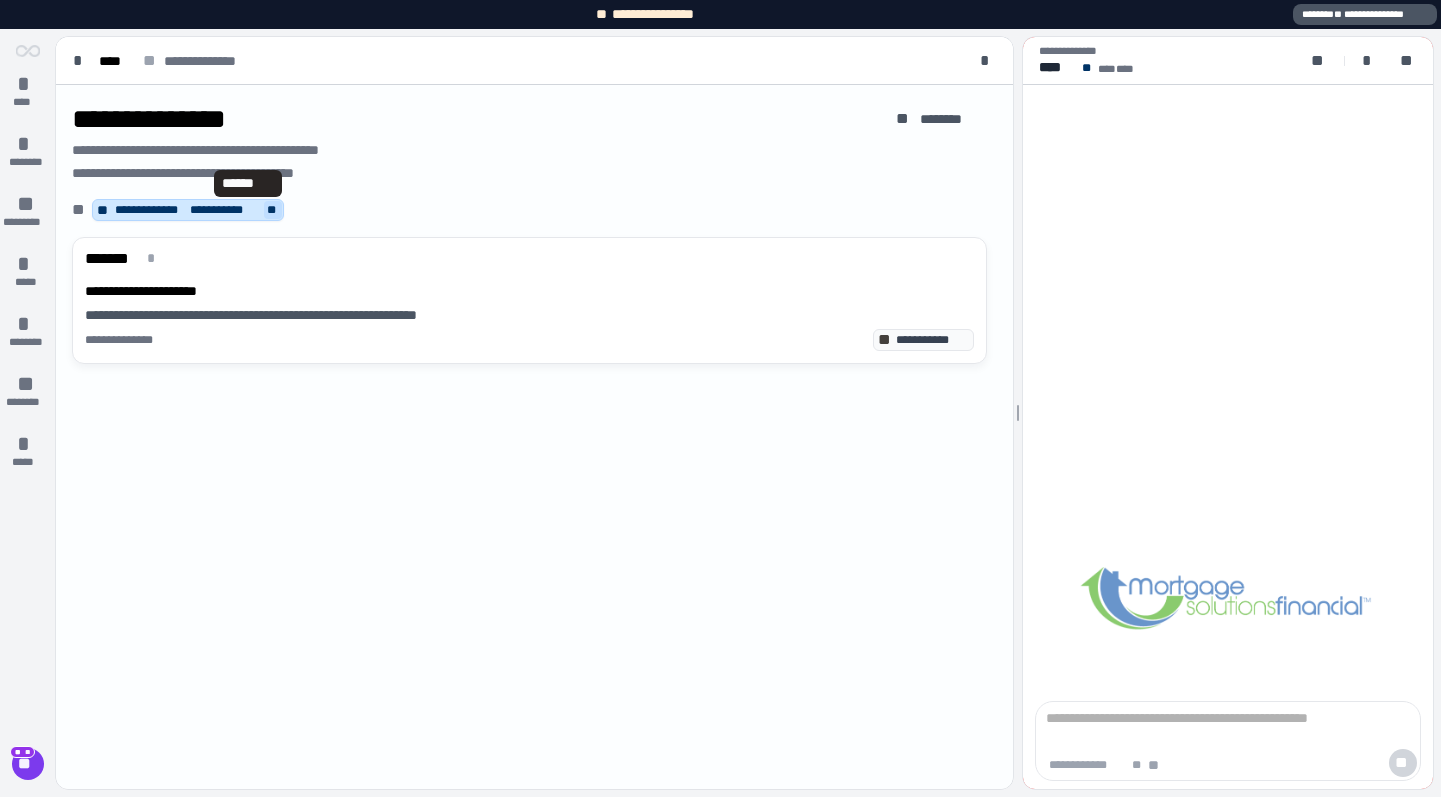 click on "**" at bounding box center [273, 210] 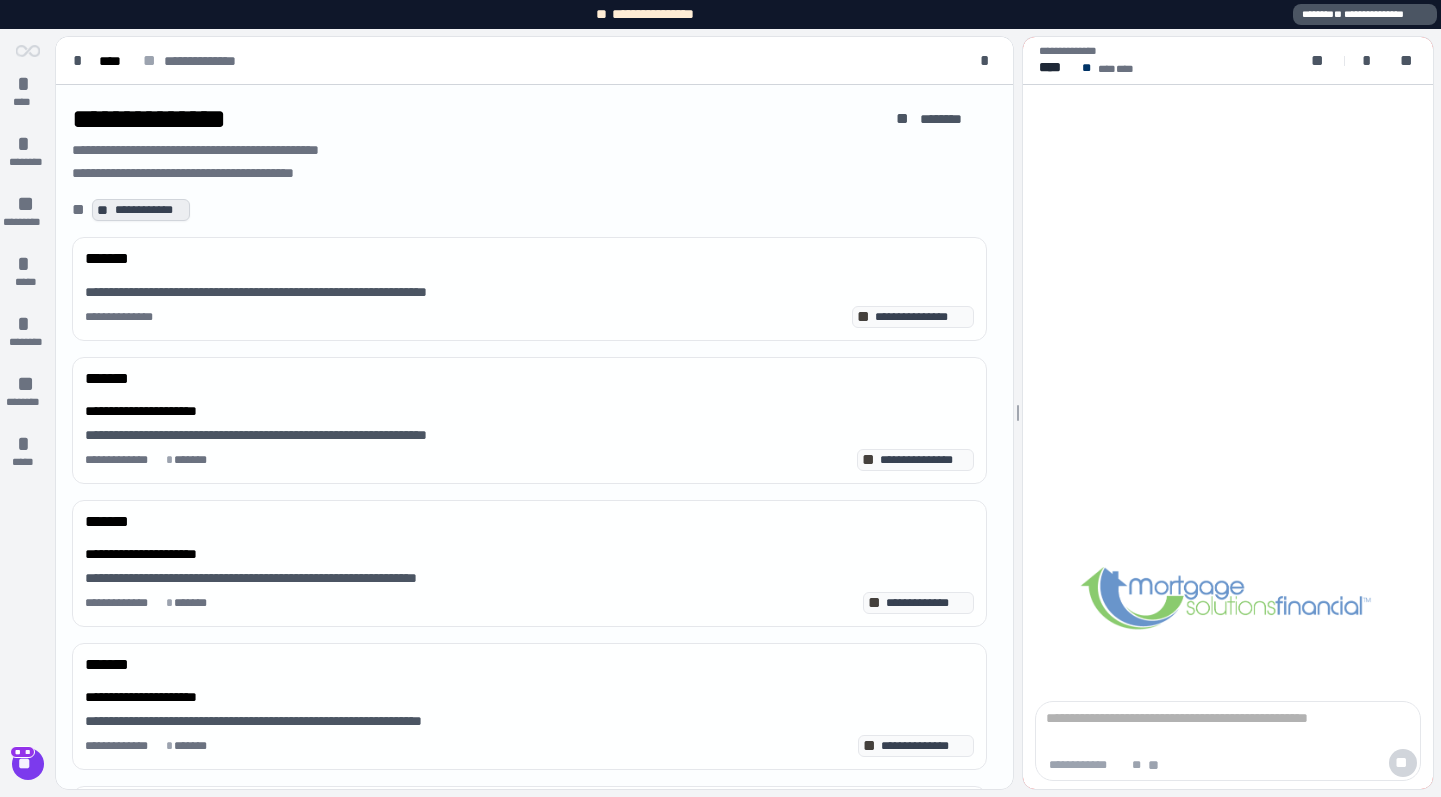 click on "**********" at bounding box center (150, 210) 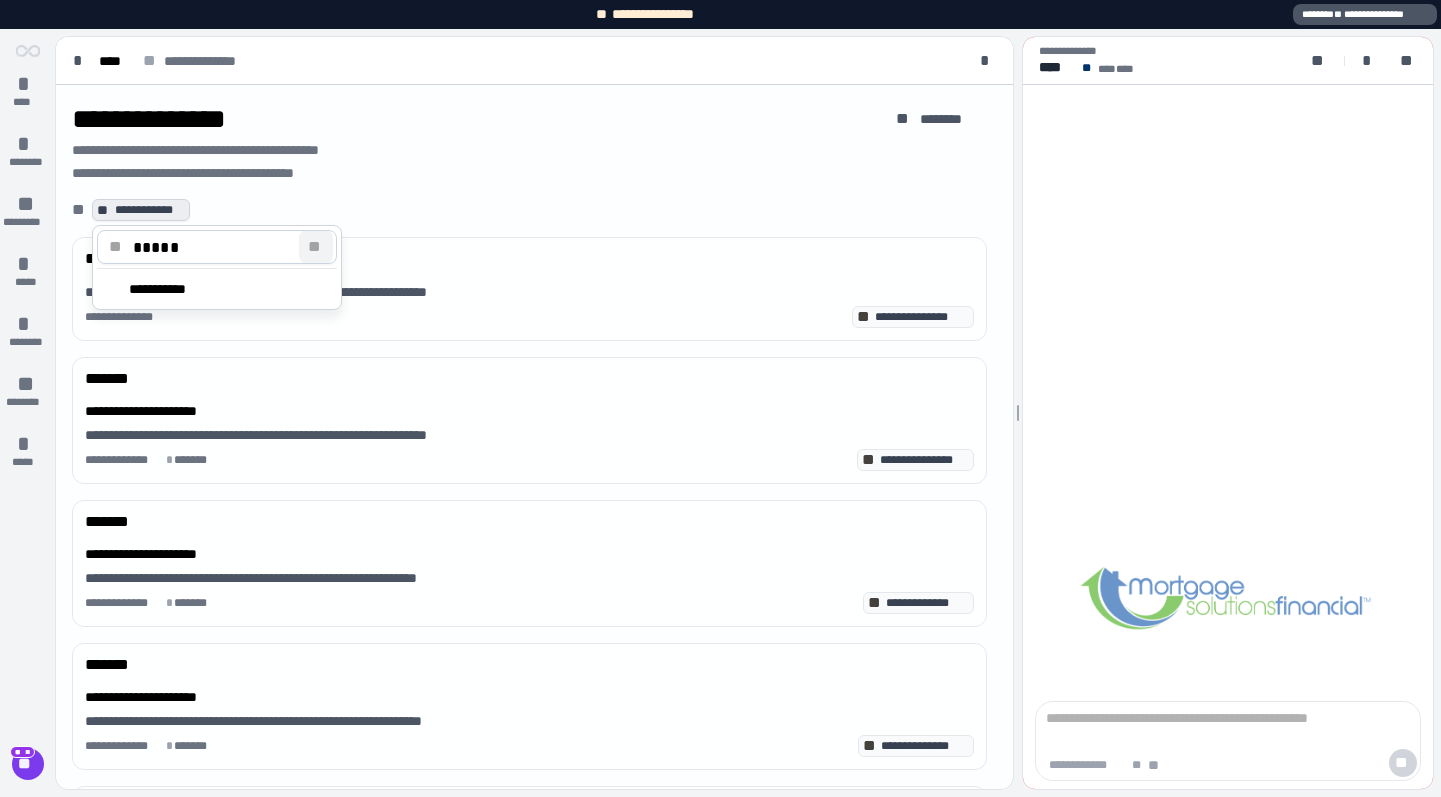 click on "**" at bounding box center [316, 247] 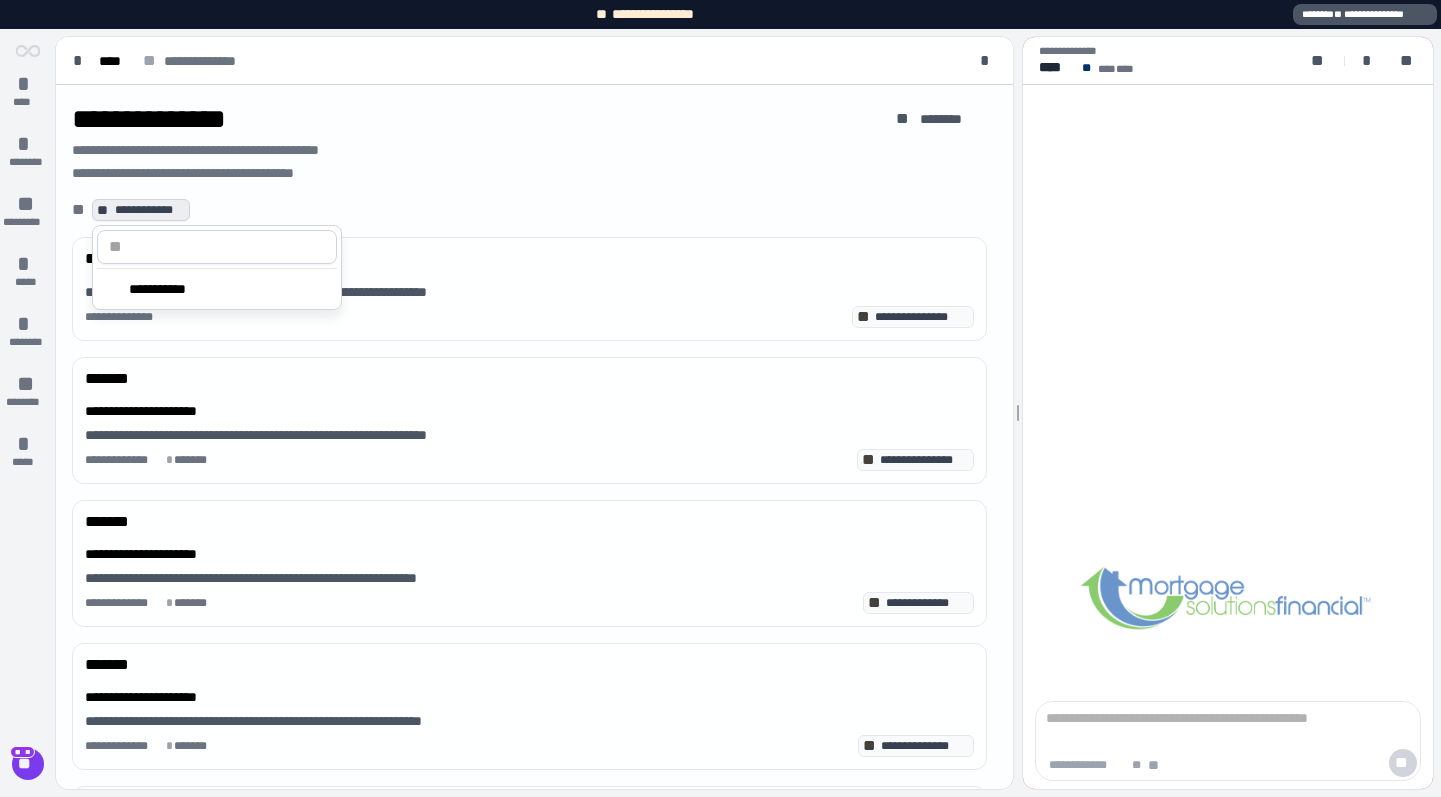 click at bounding box center (229, 247) 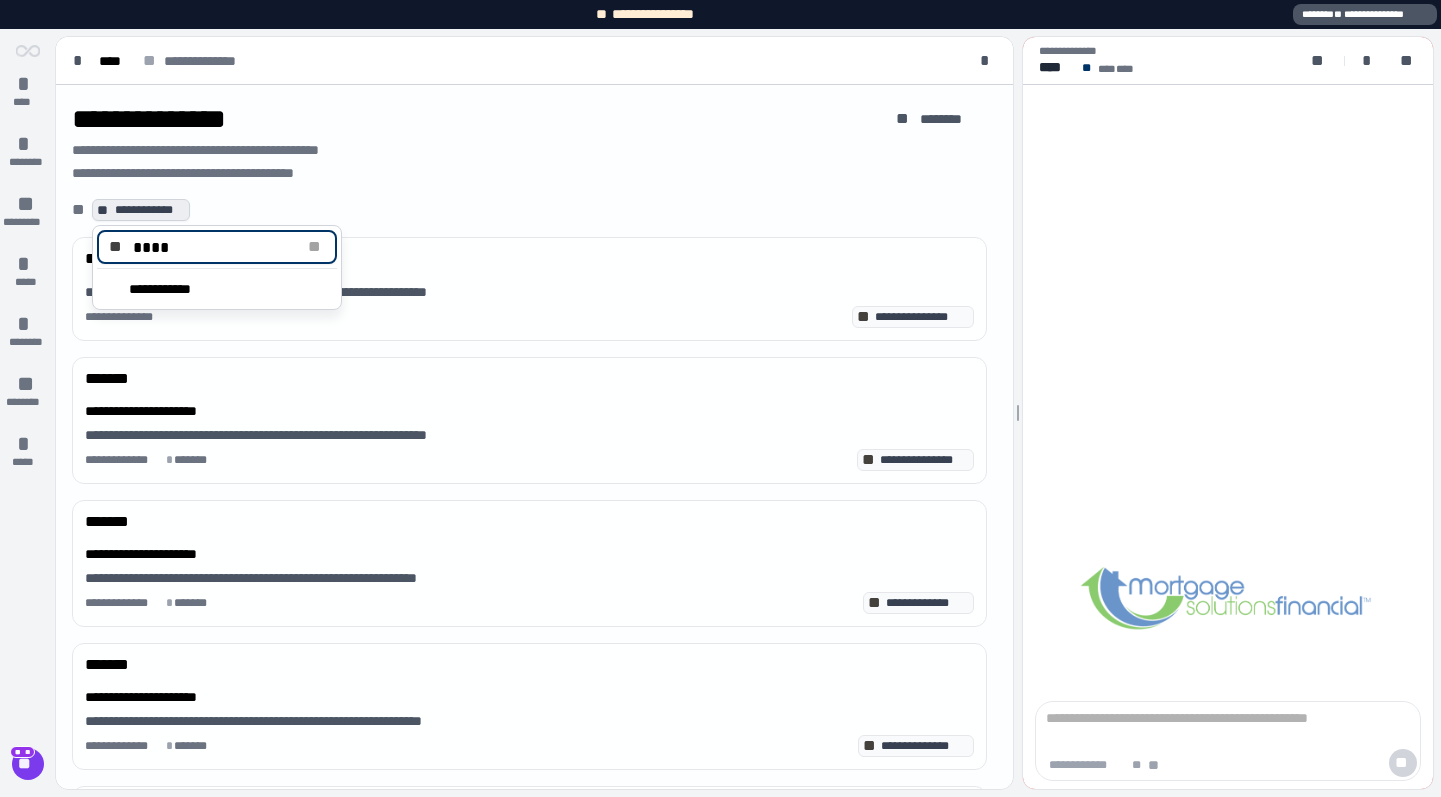 type on "****" 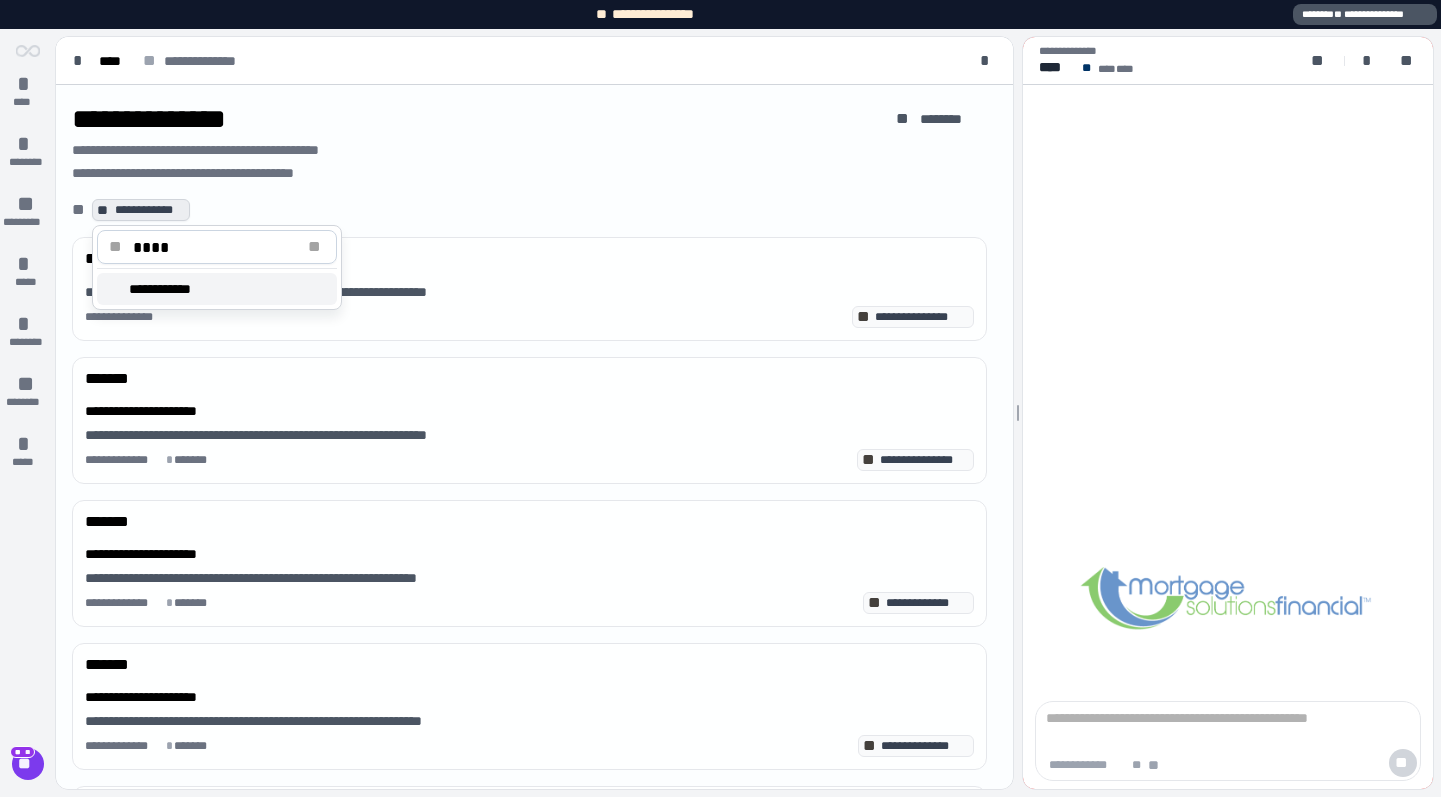 click on "**********" at bounding box center (170, 289) 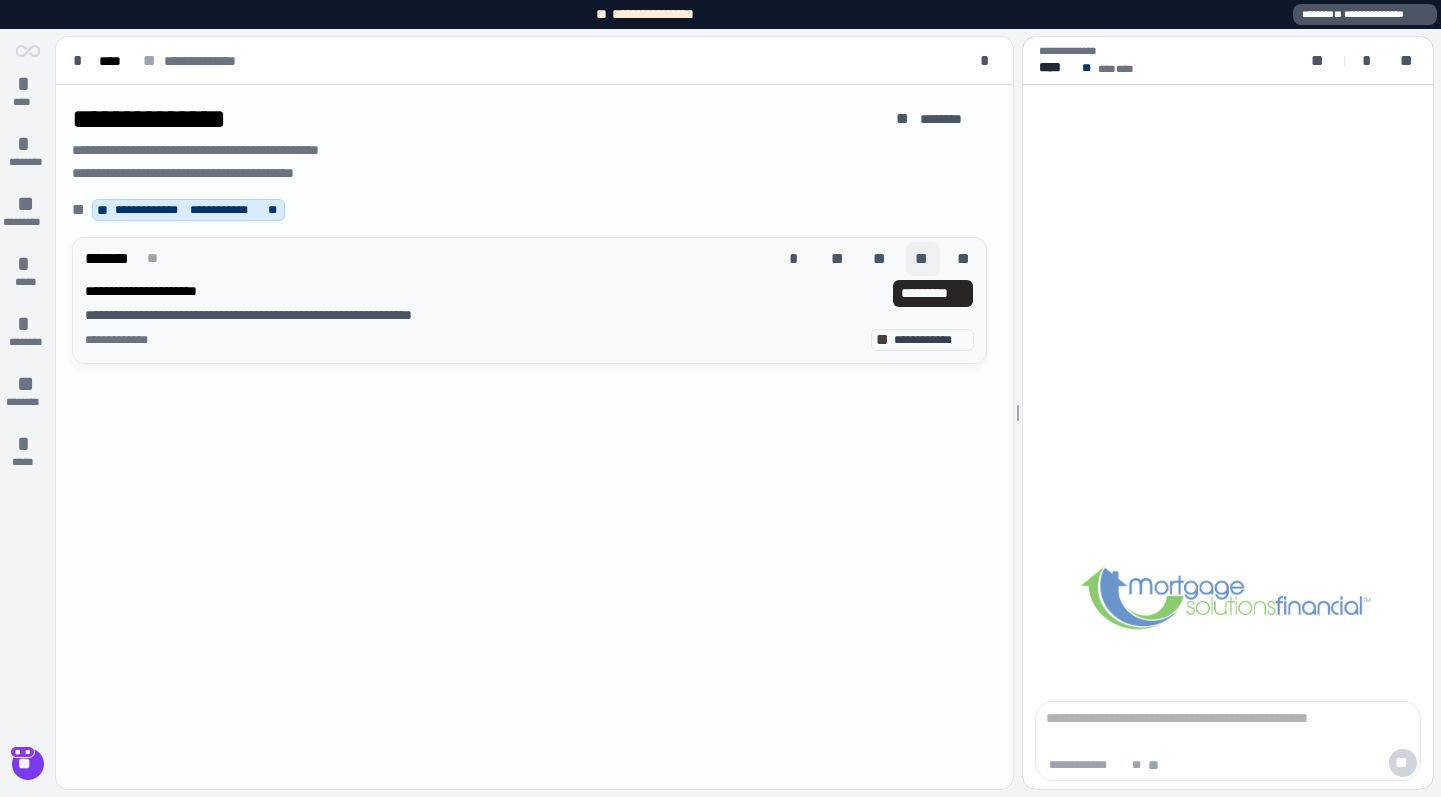 click on "**" at bounding box center (923, 259) 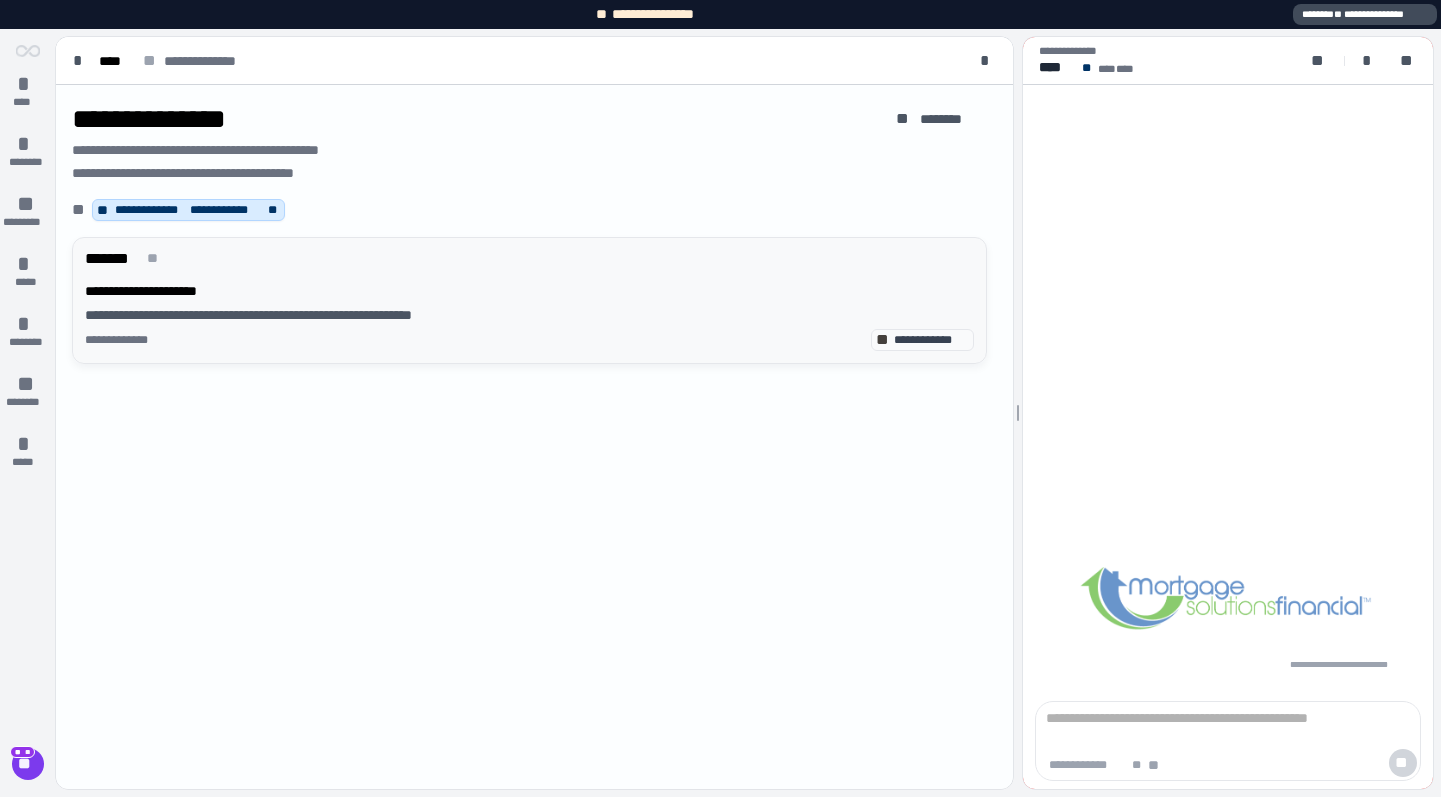 click on "**" at bounding box center (1339, 14) 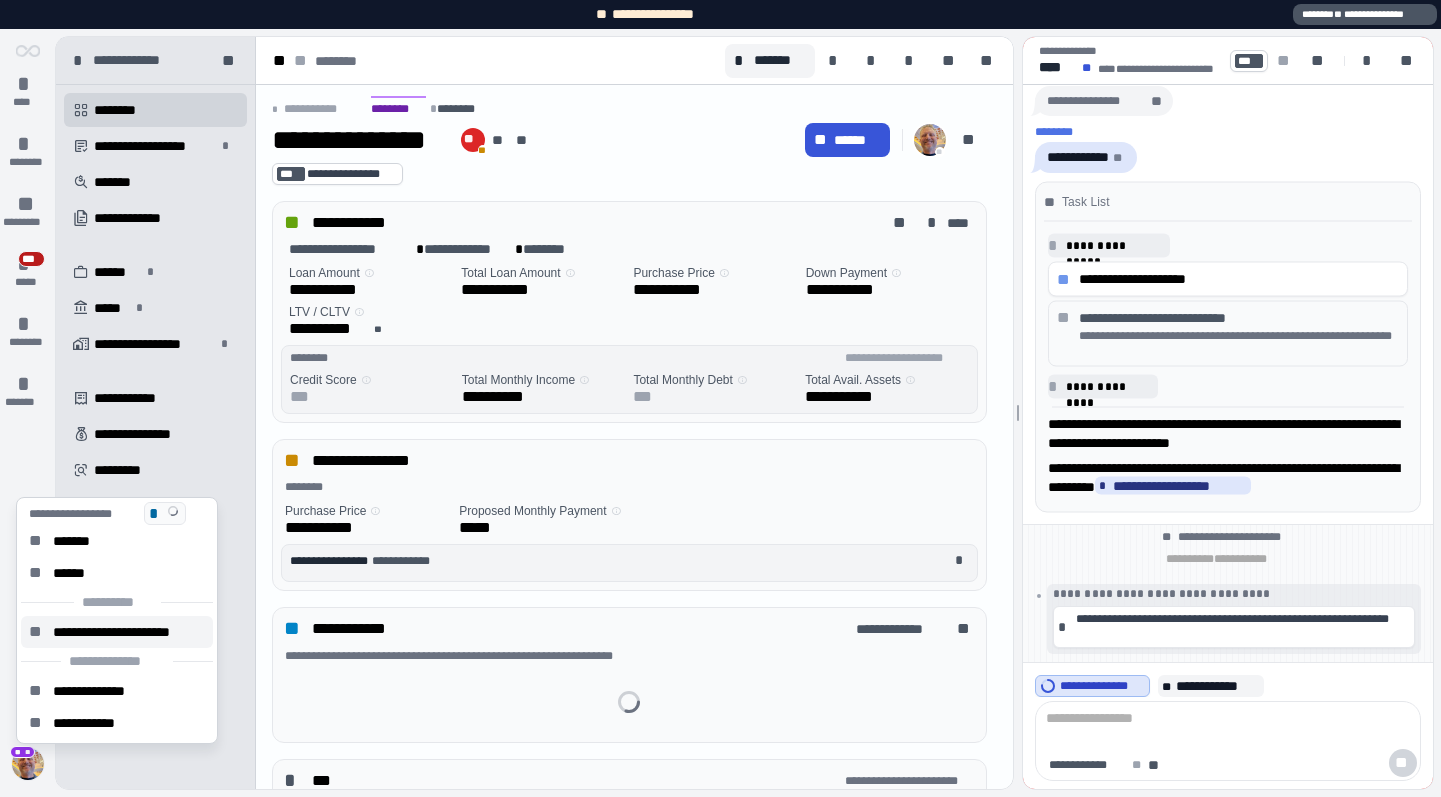 scroll, scrollTop: 0, scrollLeft: 0, axis: both 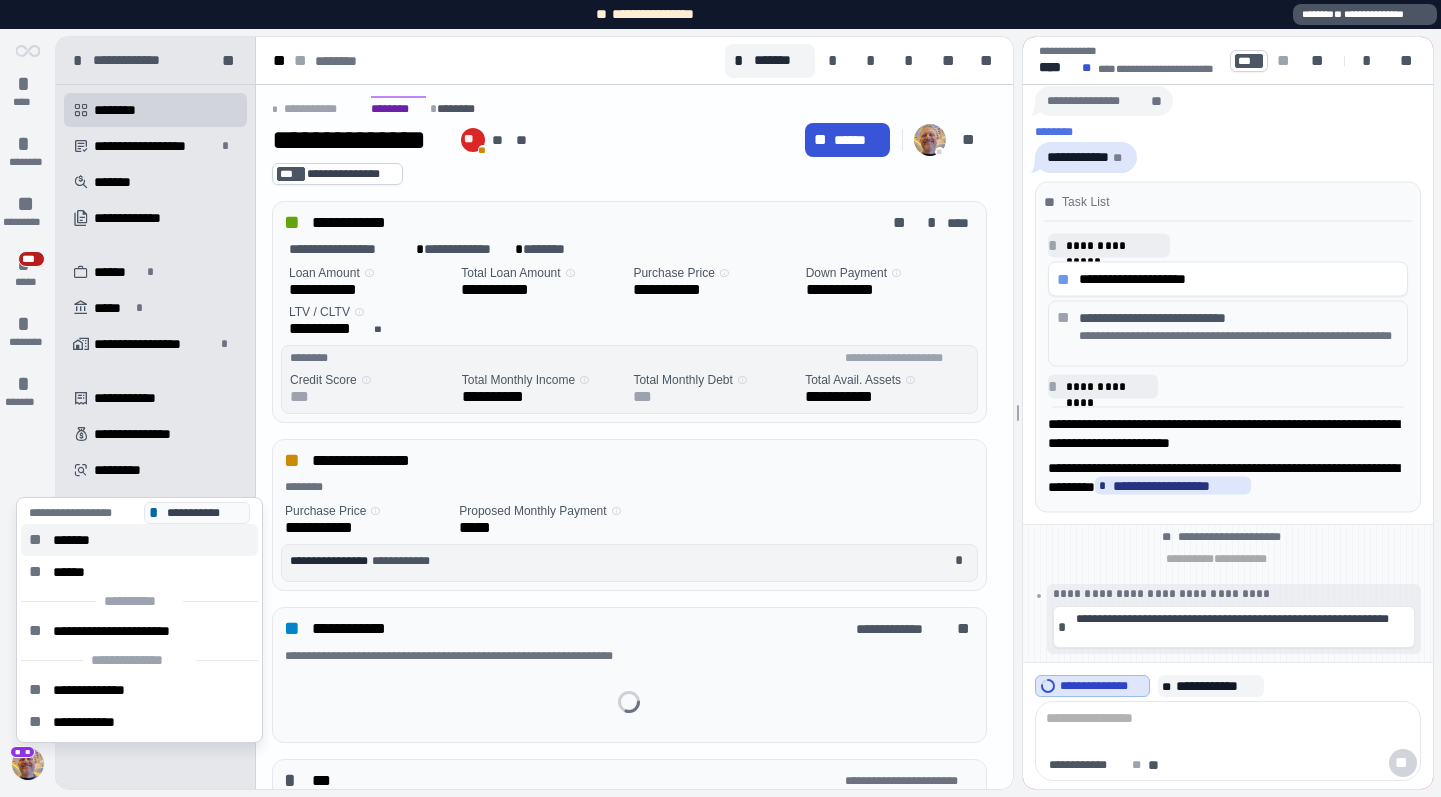 click on "*******" at bounding box center [79, 540] 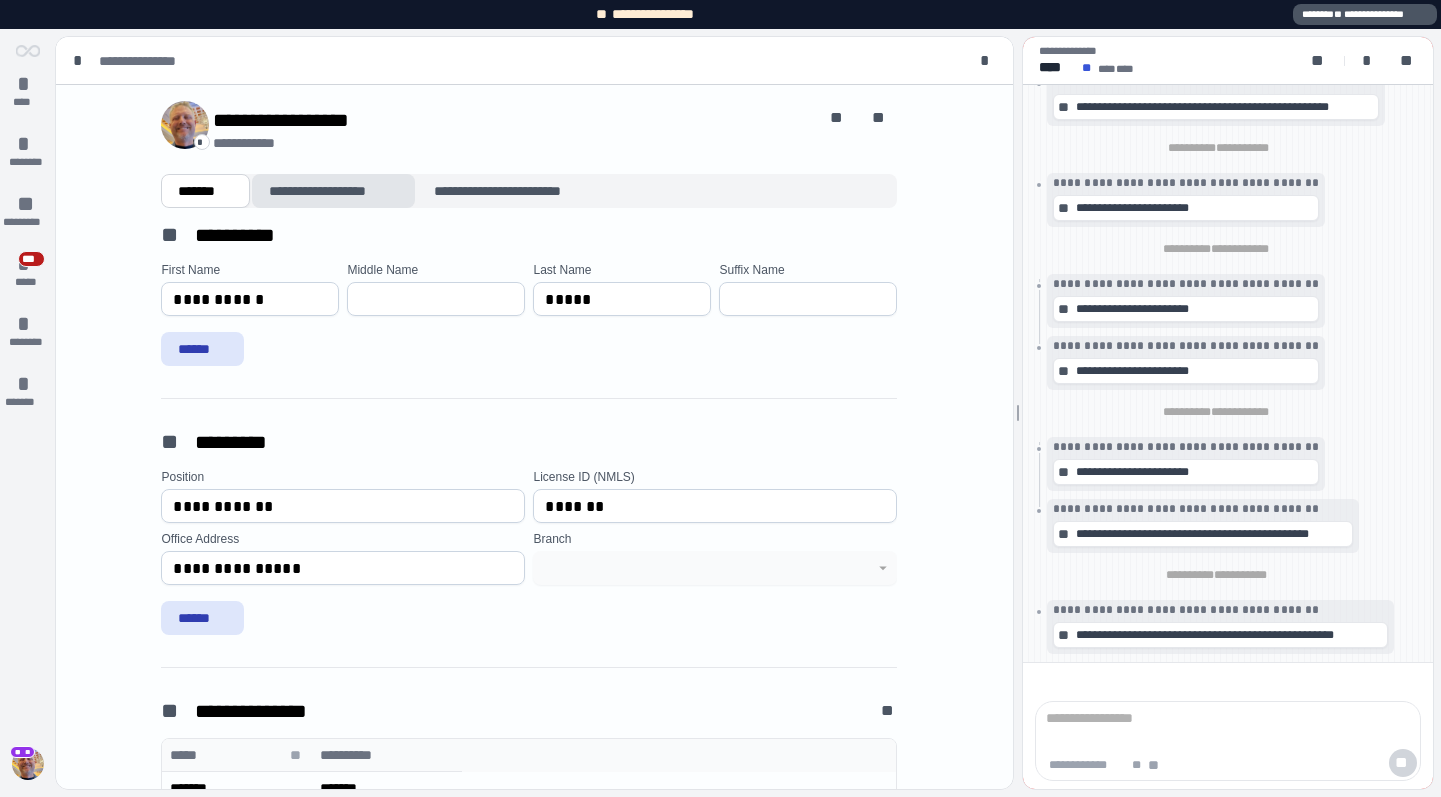 click on "**********" at bounding box center [333, 191] 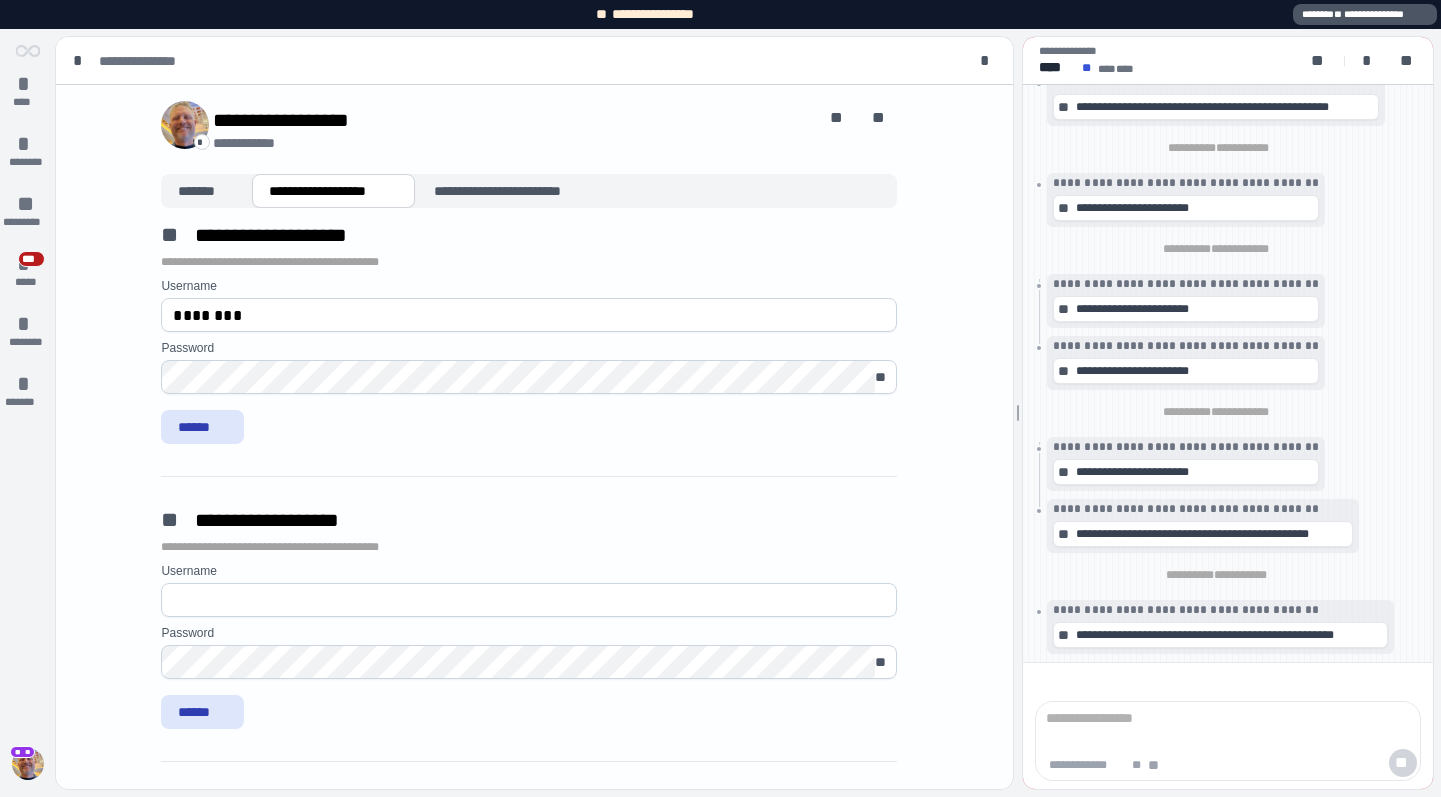 scroll, scrollTop: 673, scrollLeft: 0, axis: vertical 